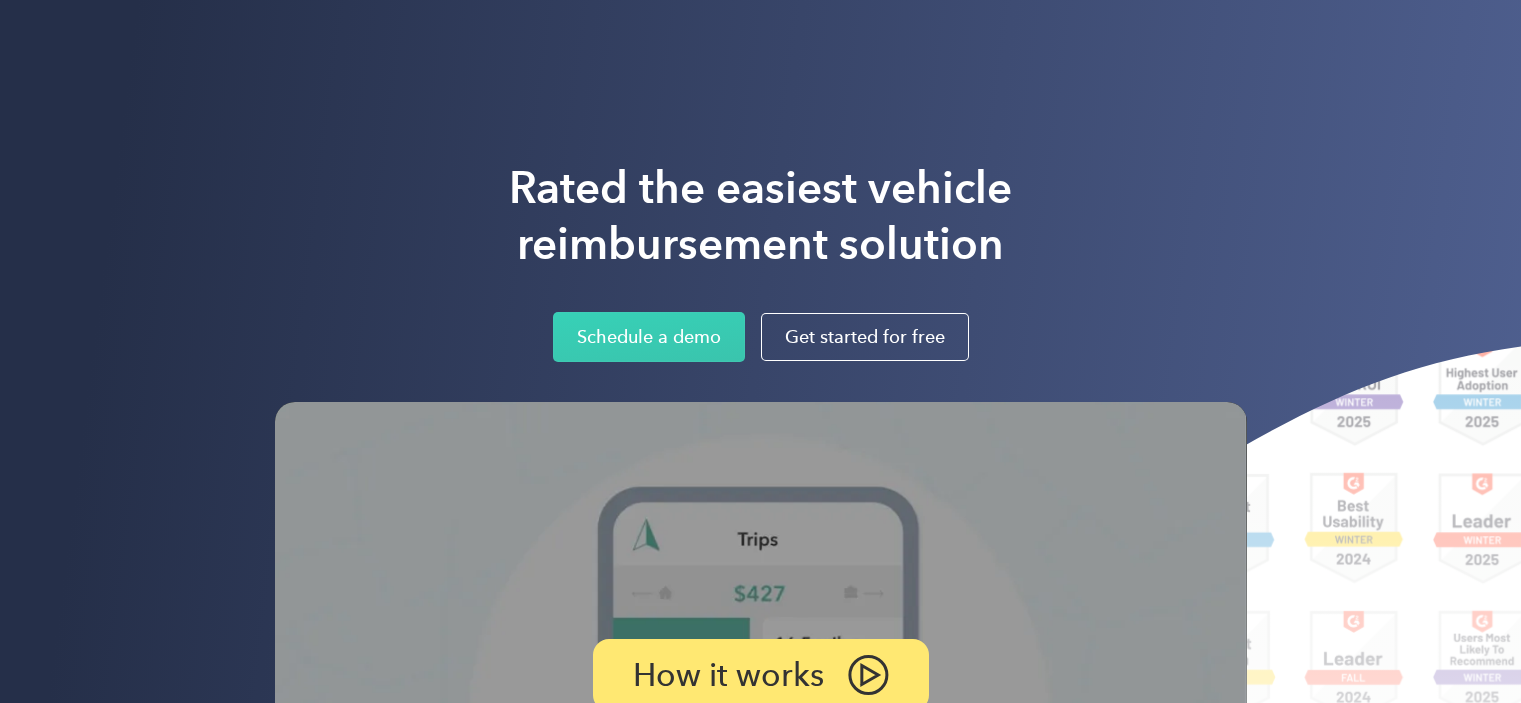scroll, scrollTop: 0, scrollLeft: 0, axis: both 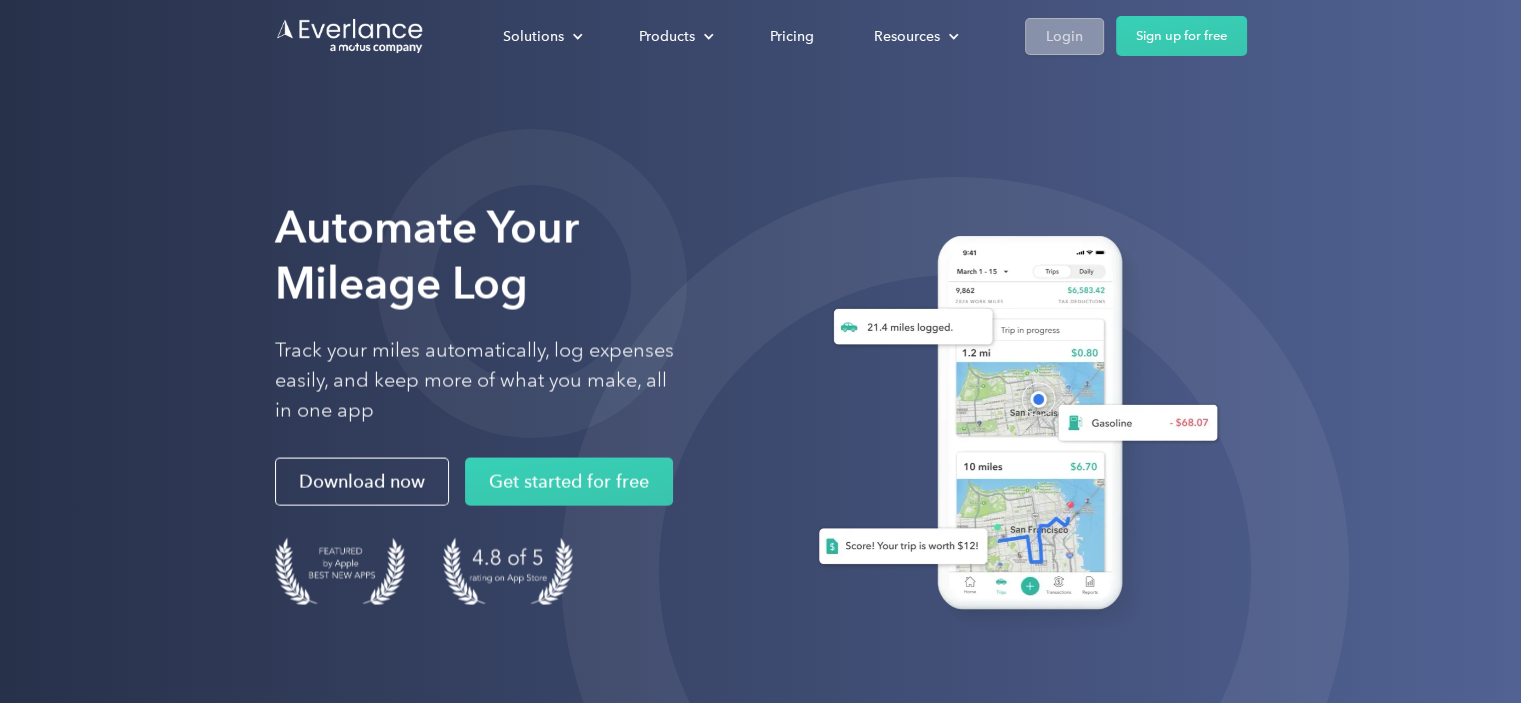 click on "Login" at bounding box center (1064, 36) 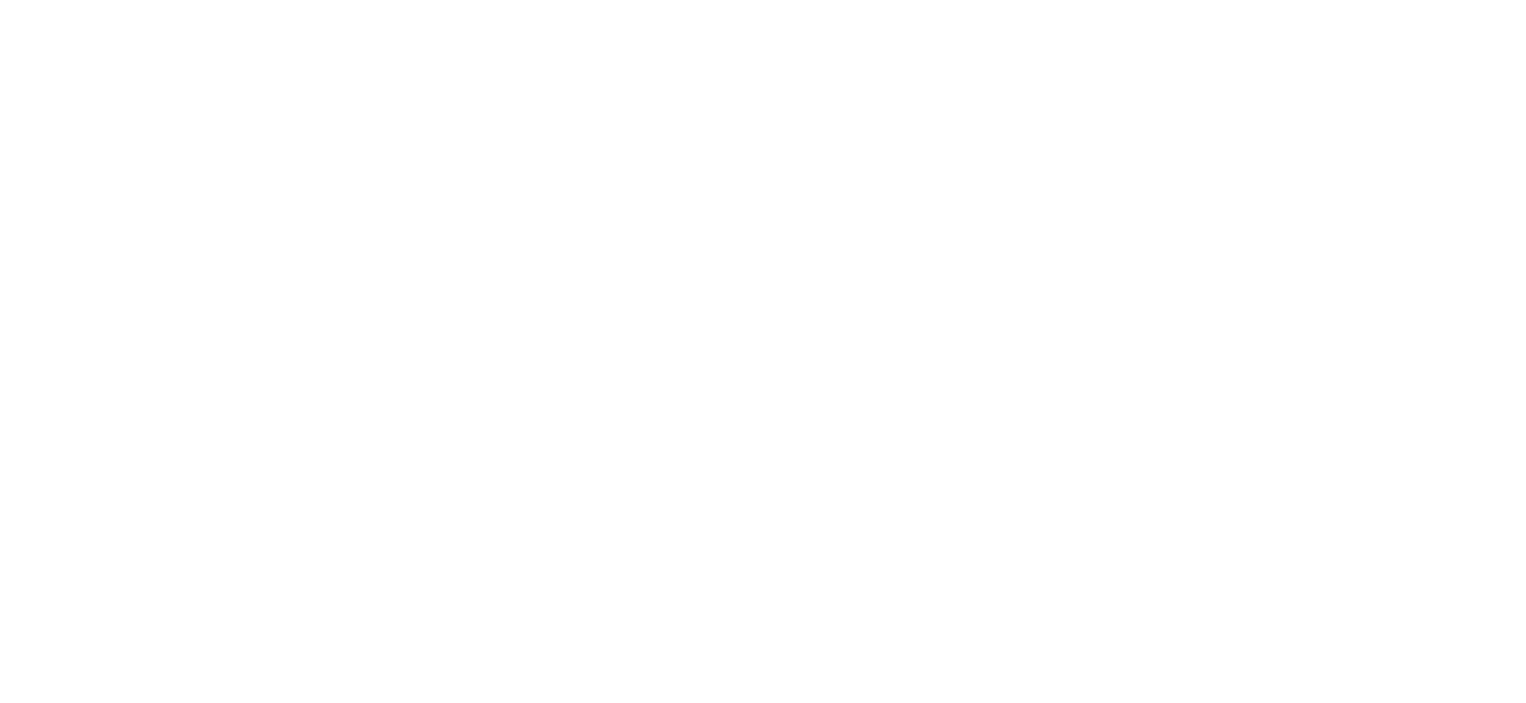 scroll, scrollTop: 0, scrollLeft: 0, axis: both 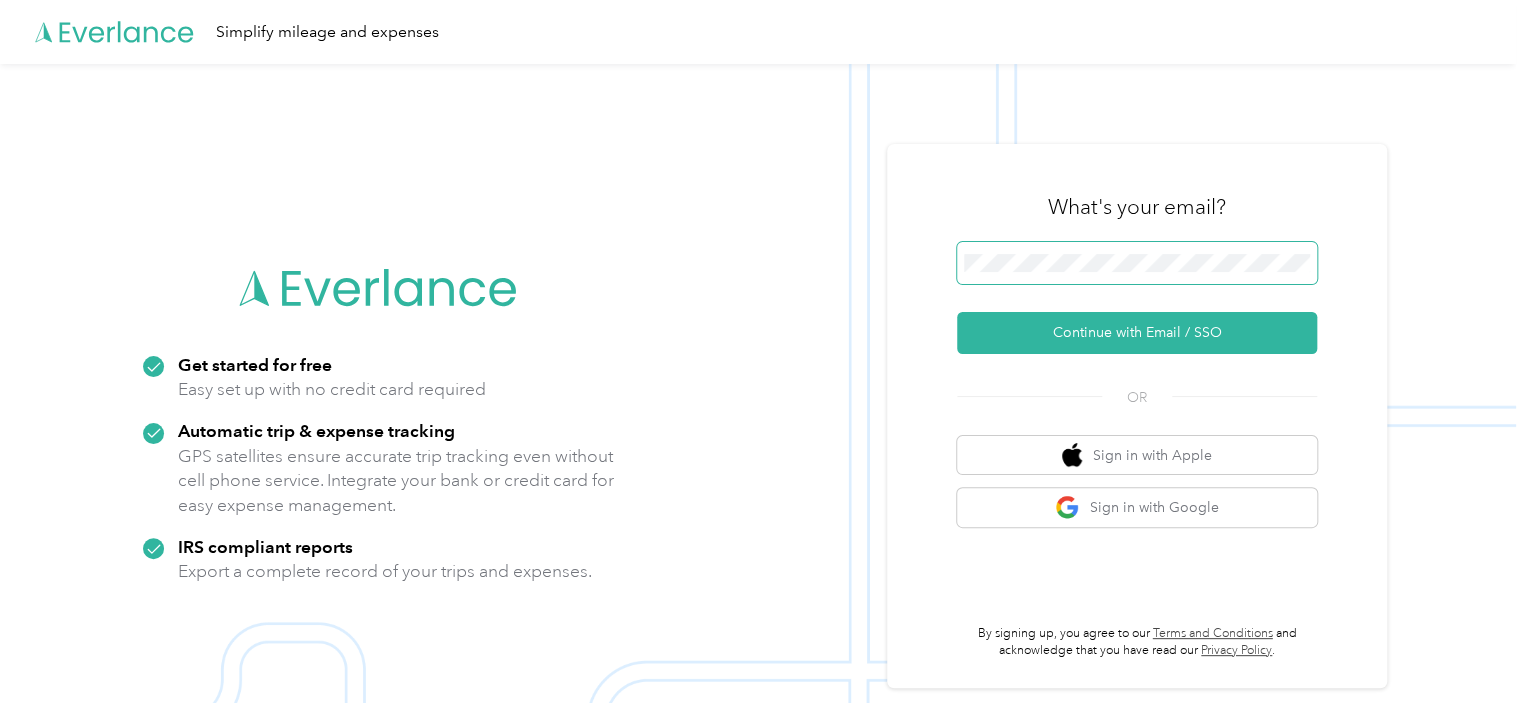 click at bounding box center (1137, 263) 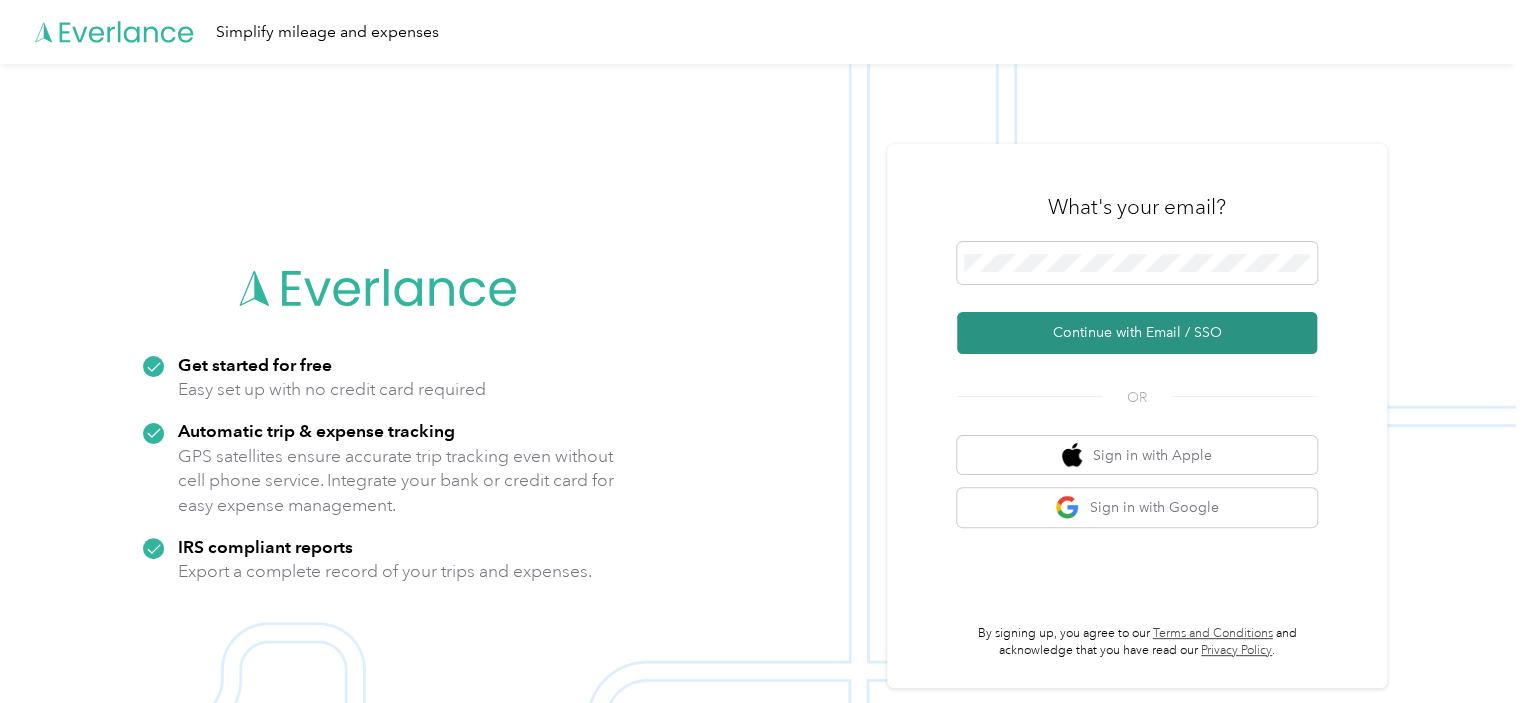 click on "Continue with Email / SSO" at bounding box center (1137, 333) 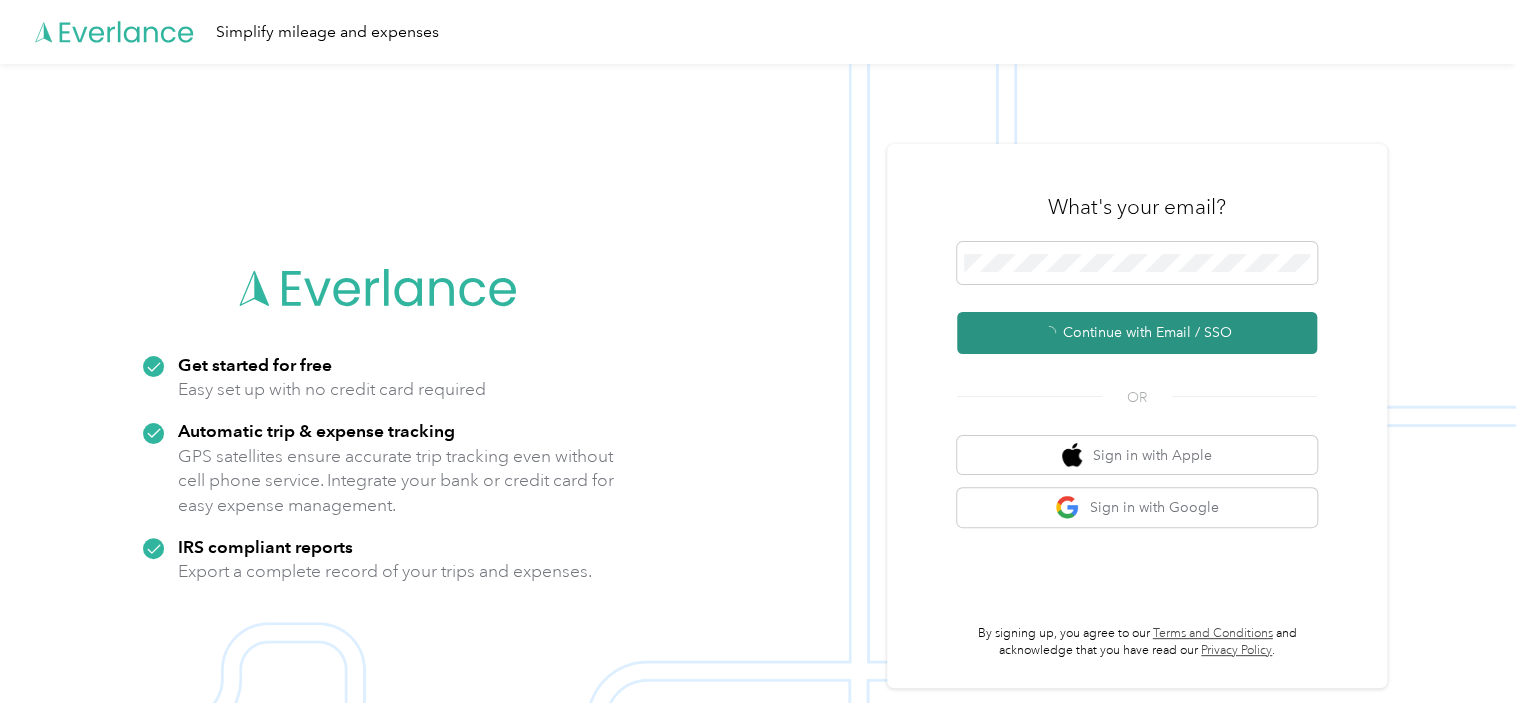 click on "Continue with Email / SSO" at bounding box center [1137, 333] 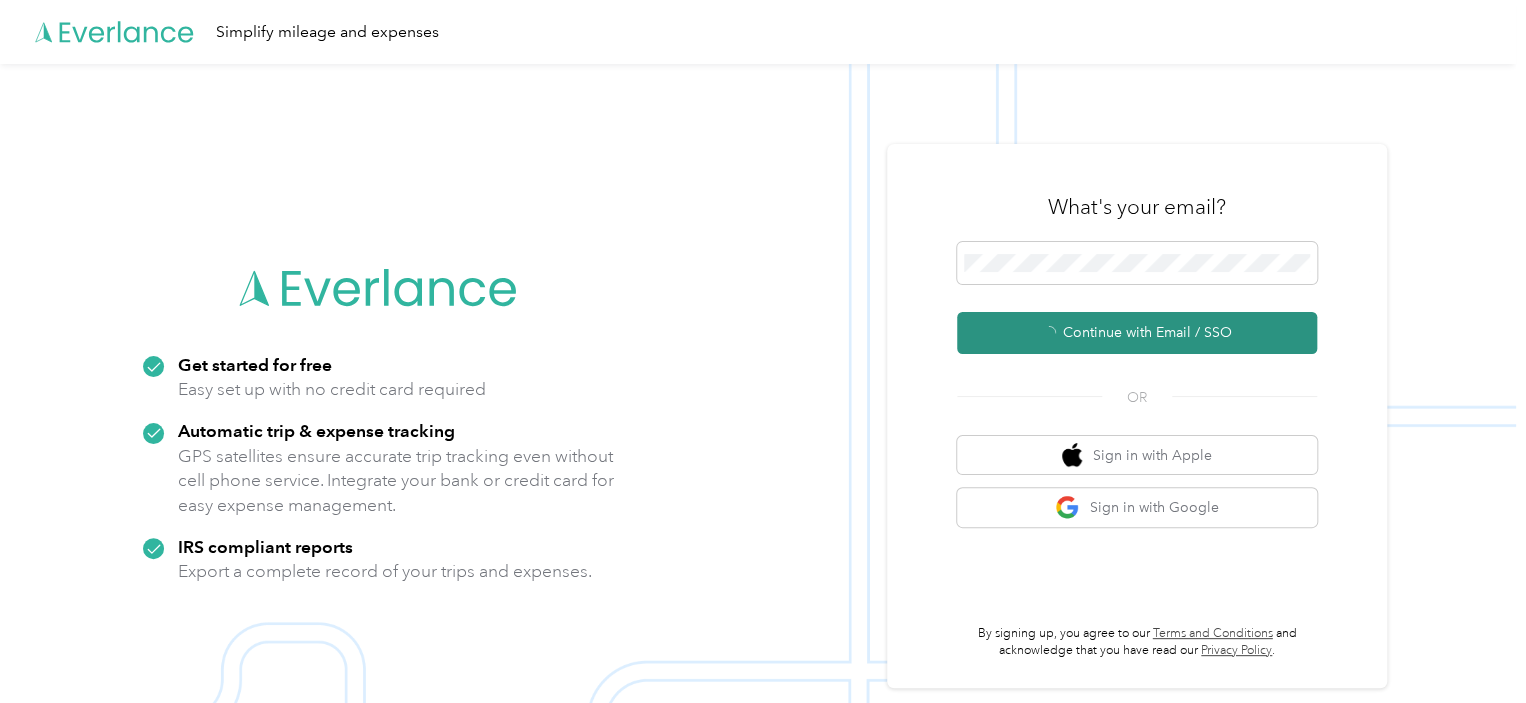 click on "Continue with Email / SSO" at bounding box center [1137, 333] 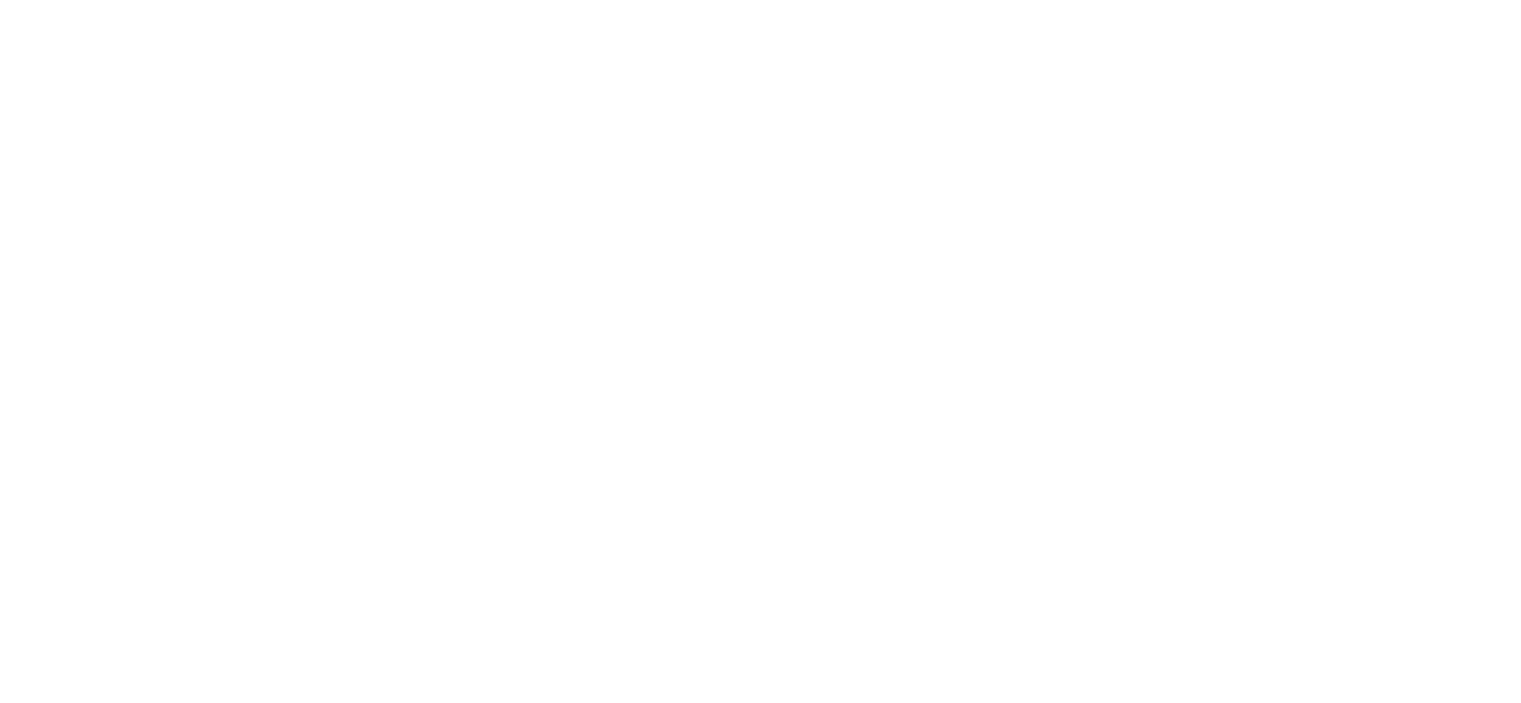 scroll, scrollTop: 0, scrollLeft: 0, axis: both 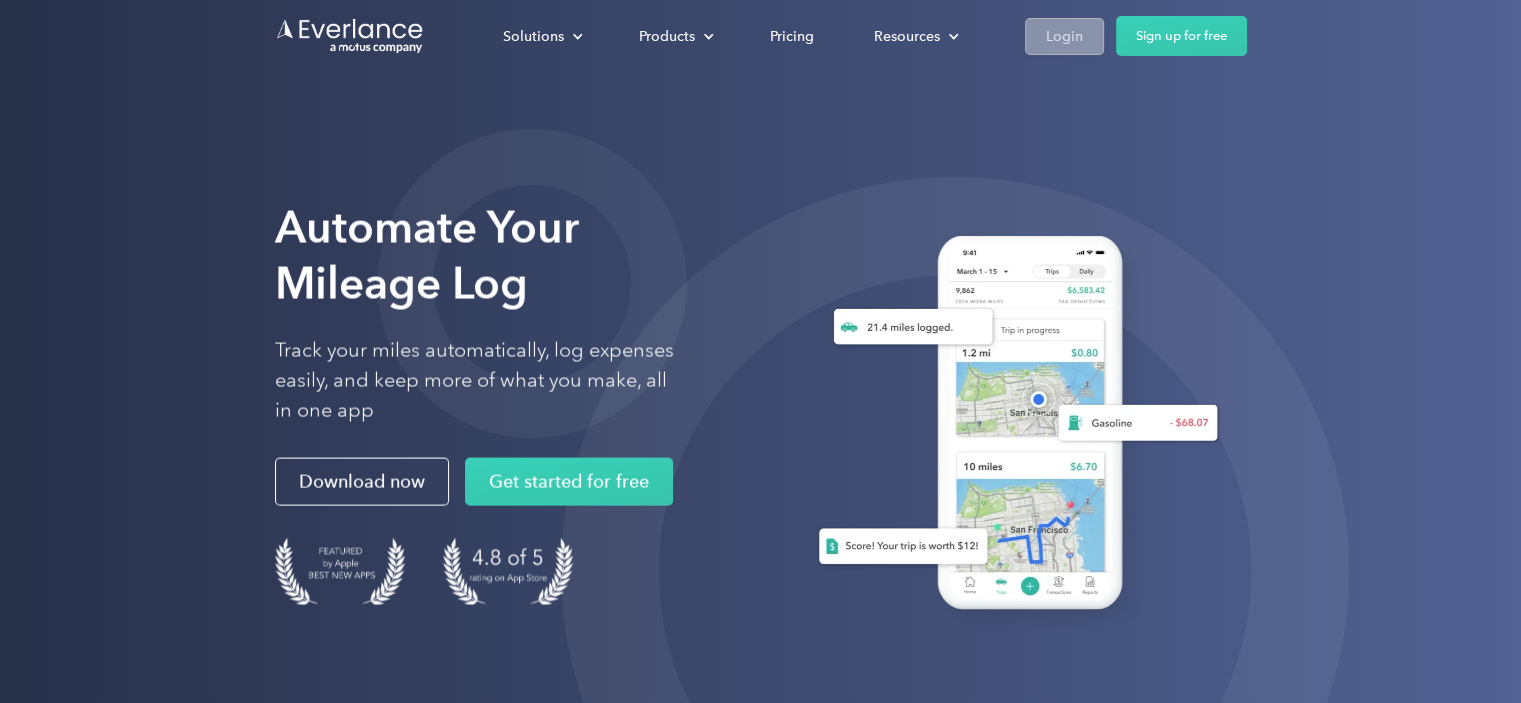 click on "Login" at bounding box center [1064, 36] 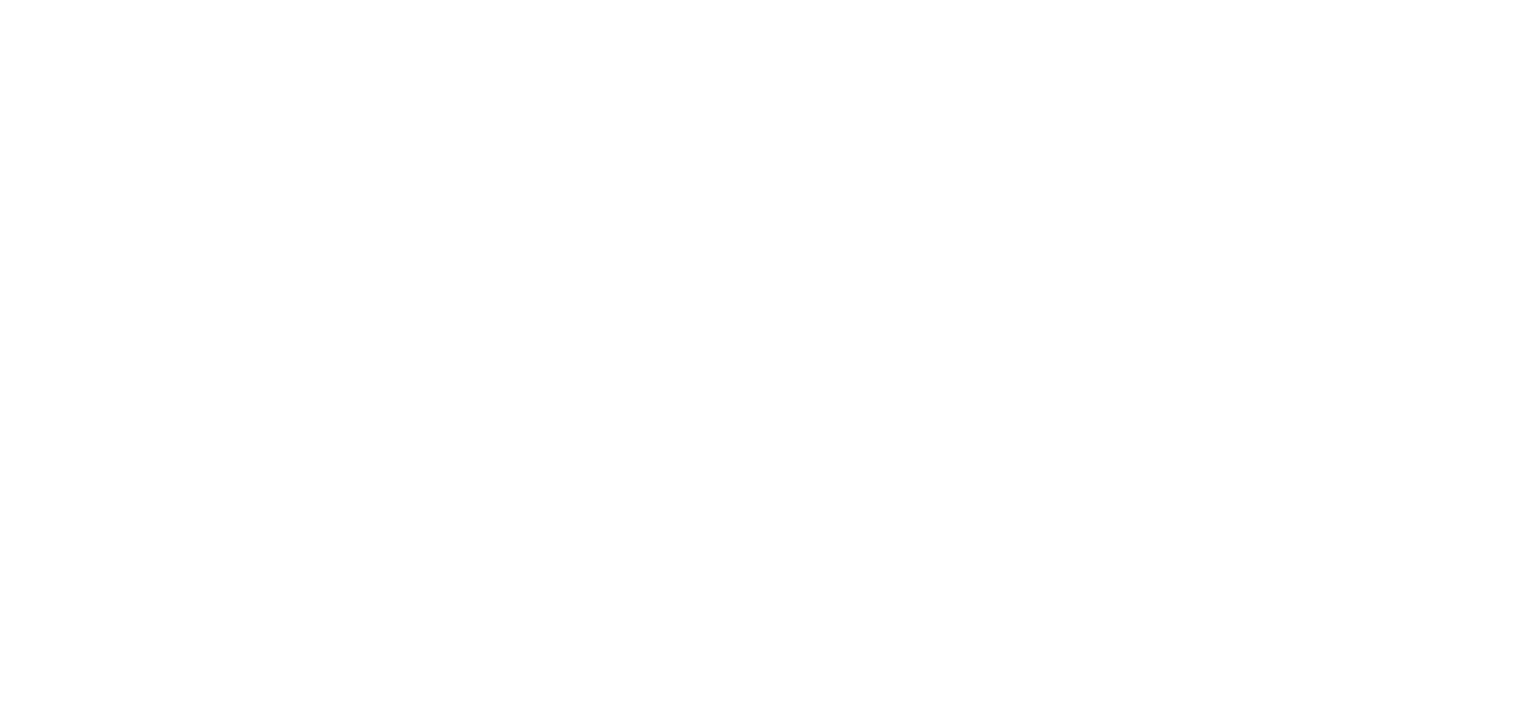 scroll, scrollTop: 0, scrollLeft: 0, axis: both 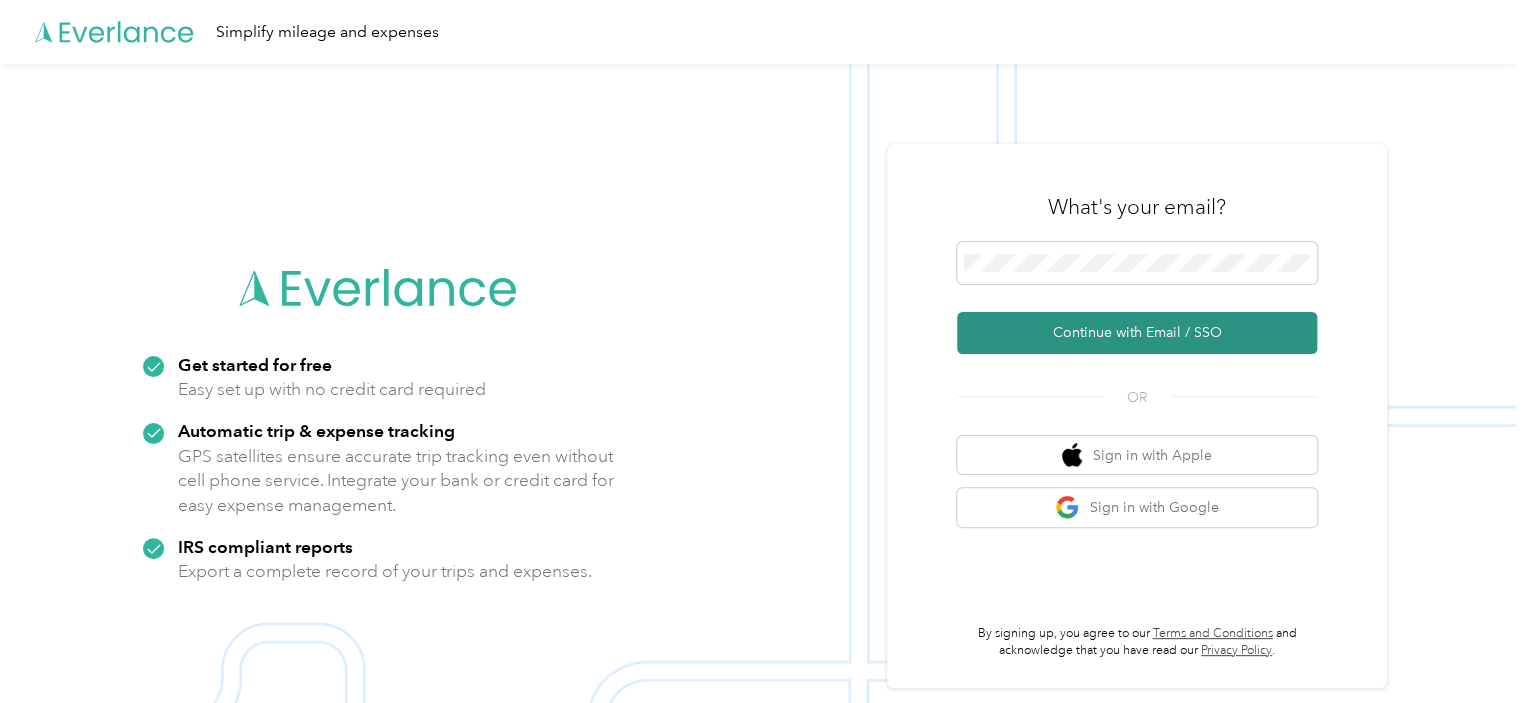 click on "Continue with Email / SSO" at bounding box center [1137, 333] 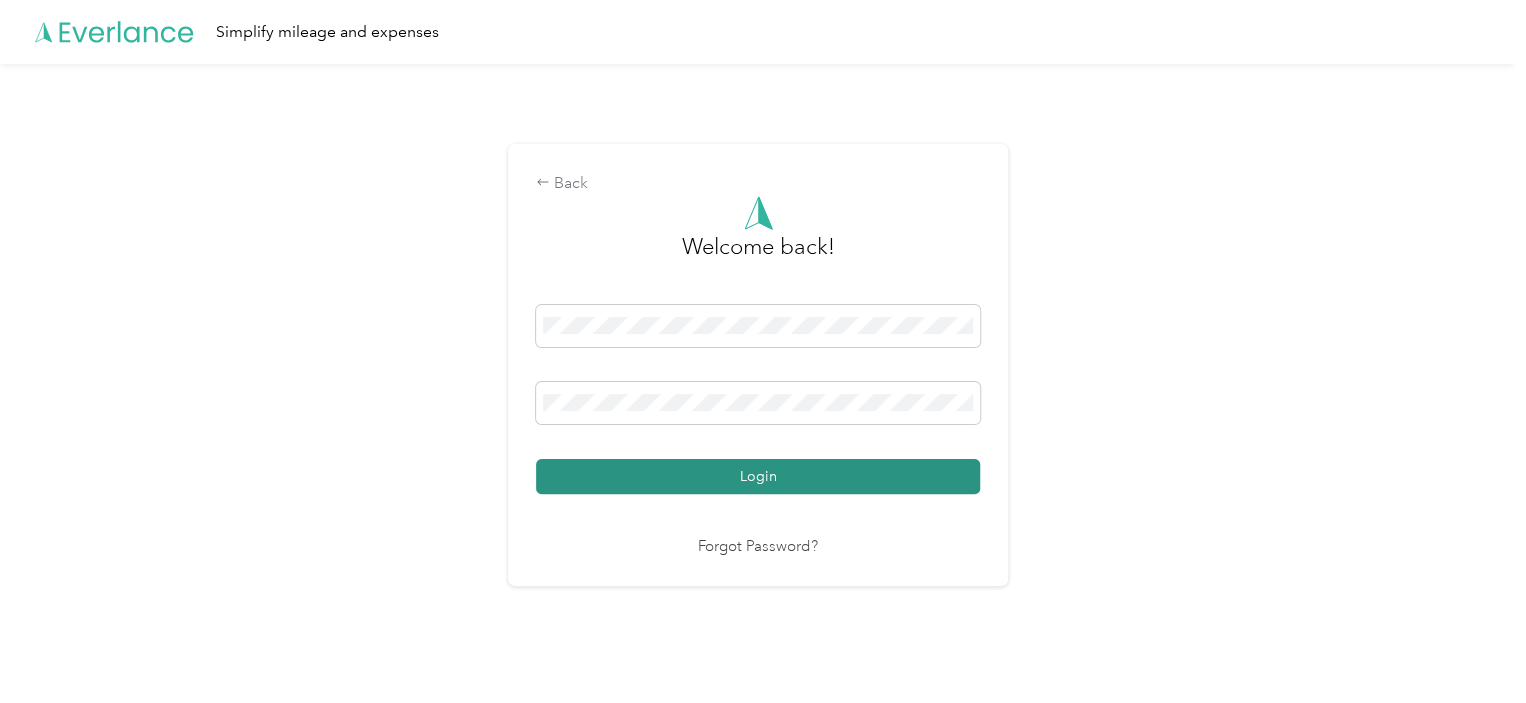 click on "Login" at bounding box center [758, 476] 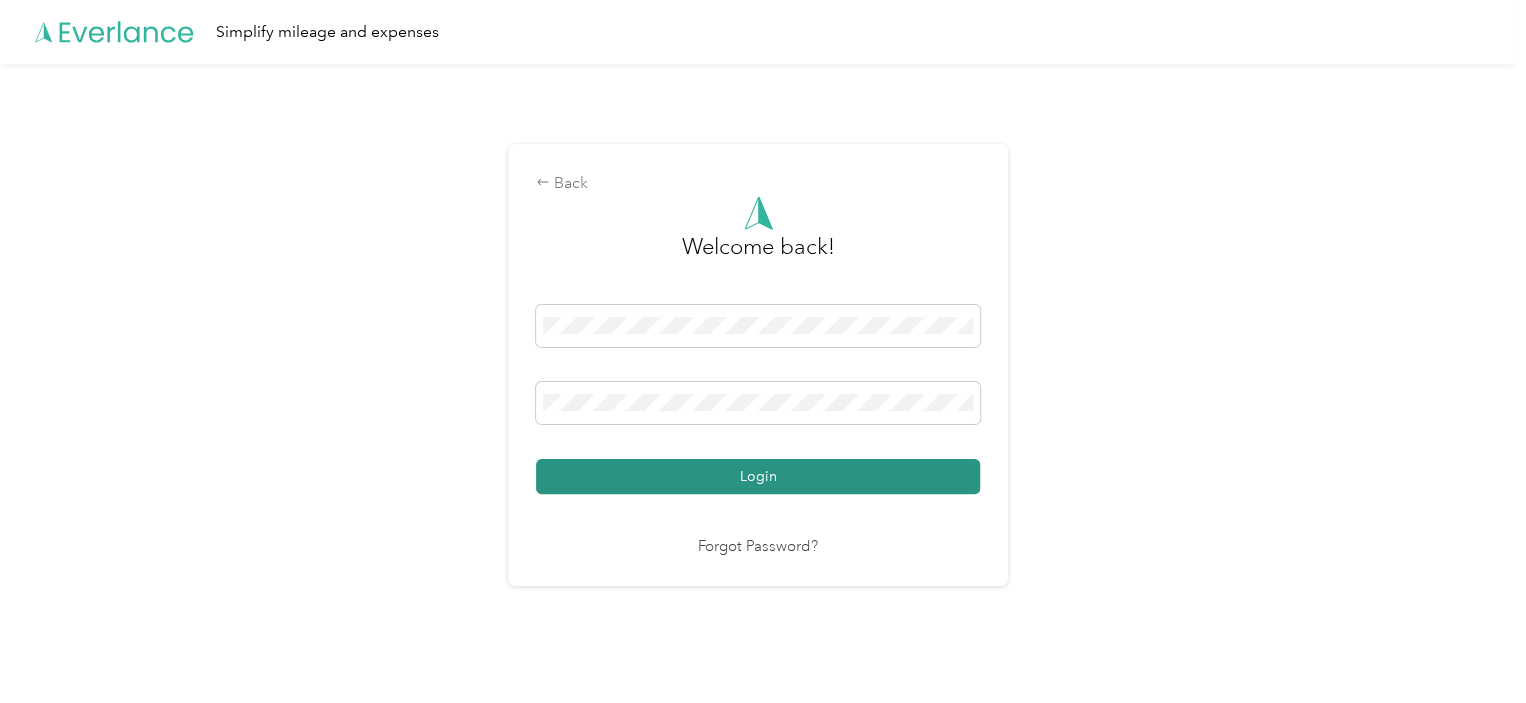click on "Login" at bounding box center [758, 476] 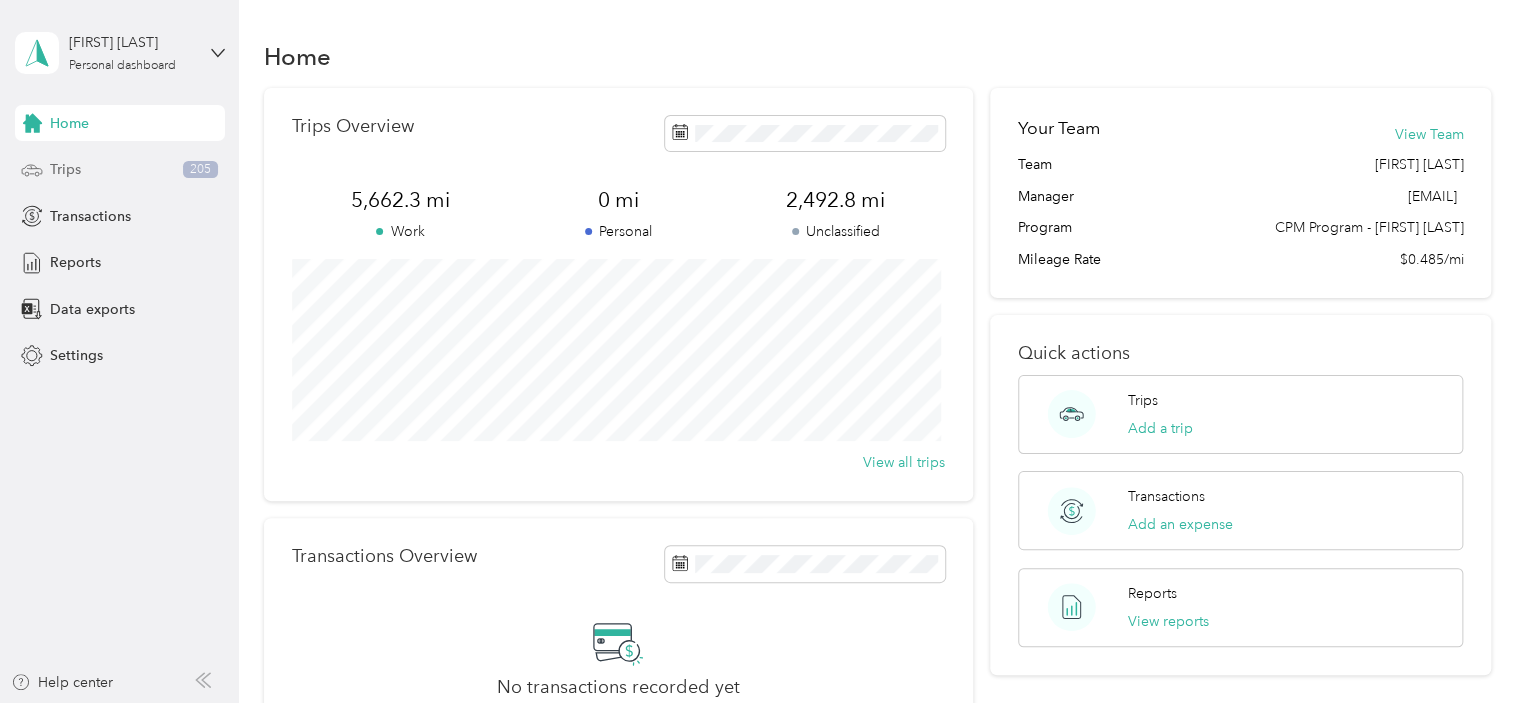 click on "Trips 205" at bounding box center [120, 170] 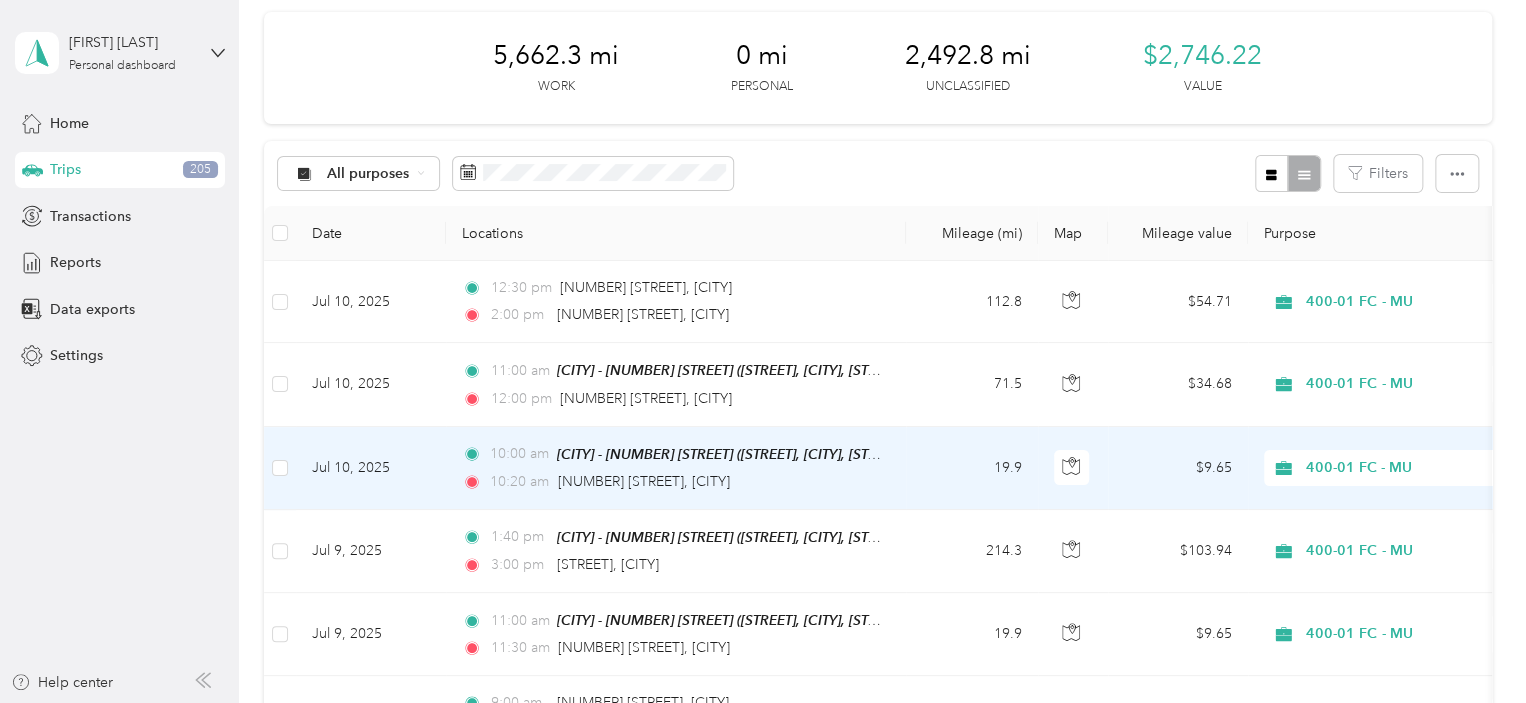 scroll, scrollTop: 0, scrollLeft: 0, axis: both 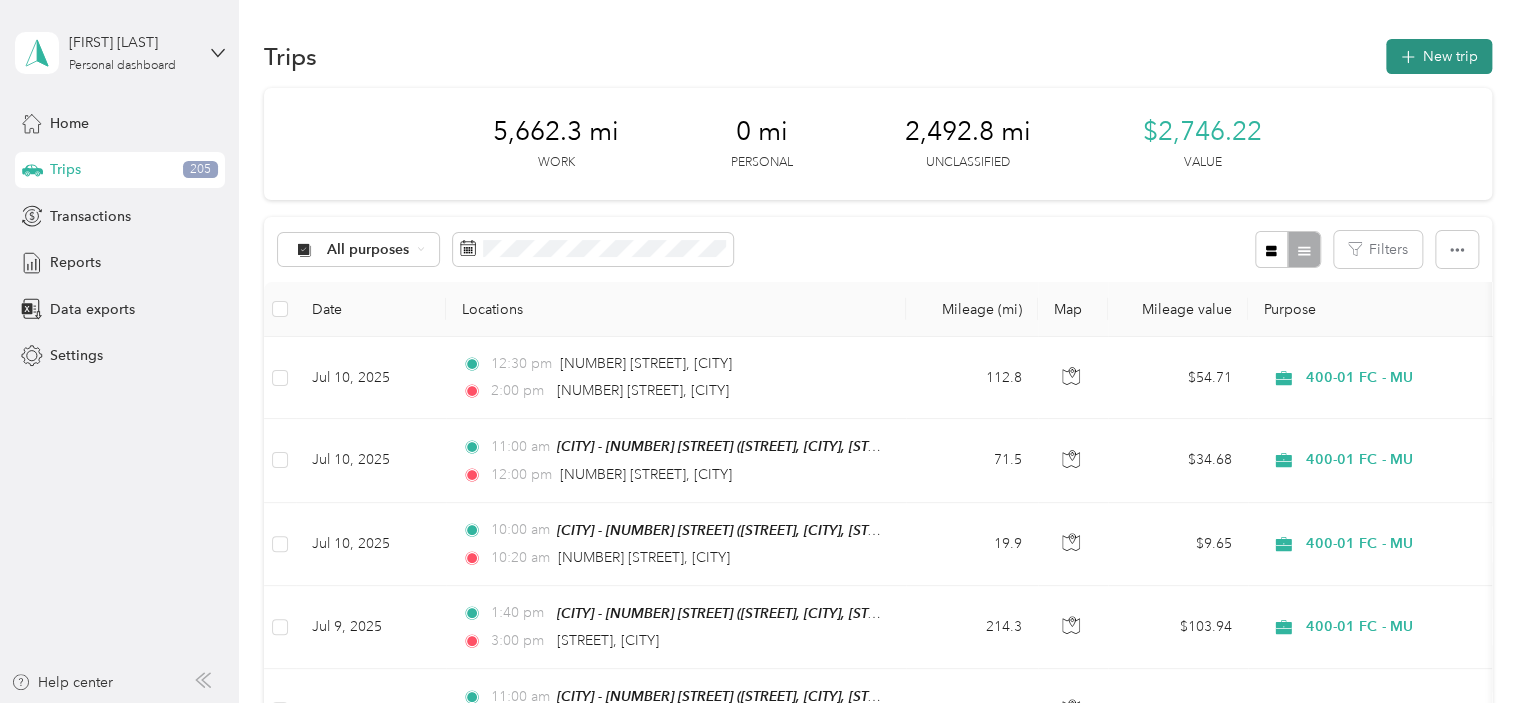 click on "New trip" at bounding box center (1439, 56) 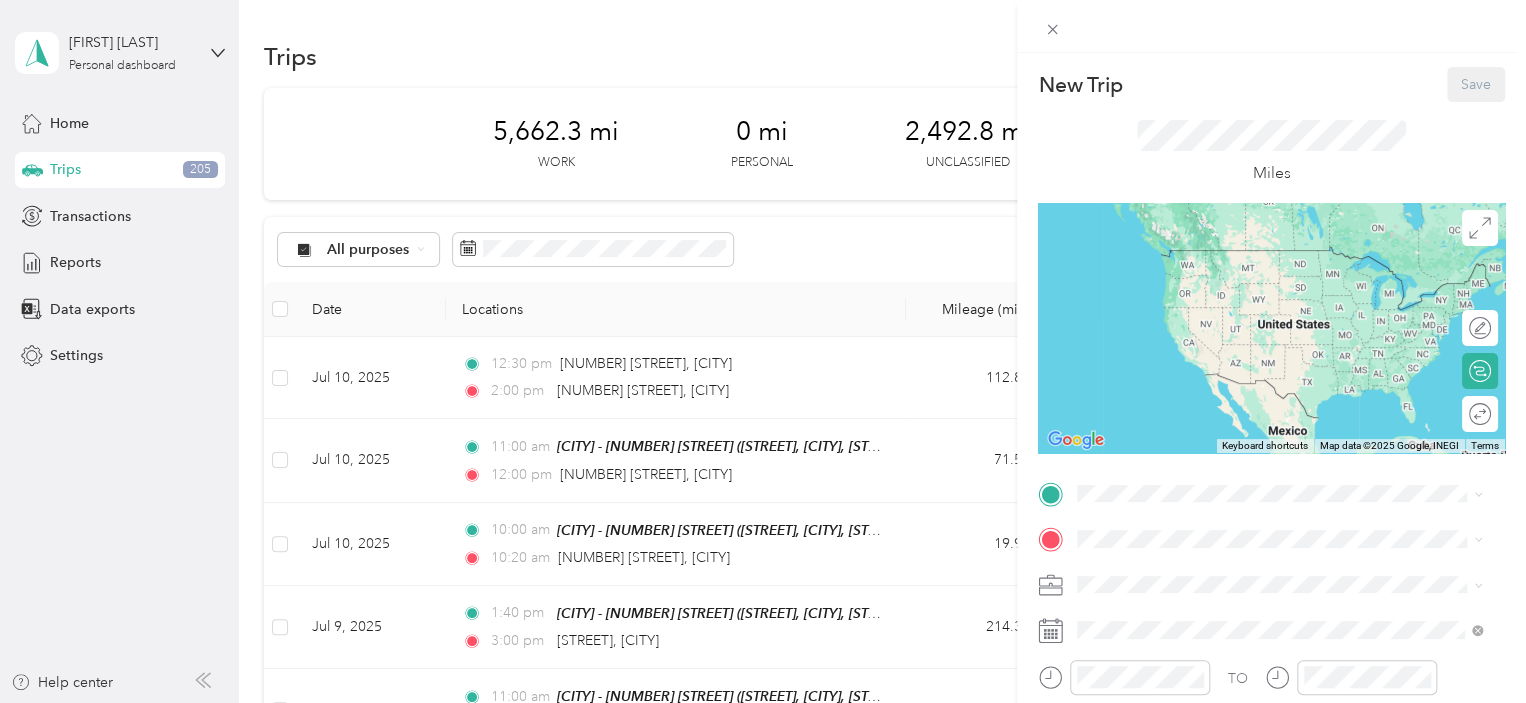 click on "TEAM [CITY] - [NUMBER] [STREET] [STREET], [POSTAL_CODE], [CITY], [STATE], [COUNTRY]" at bounding box center [1295, 276] 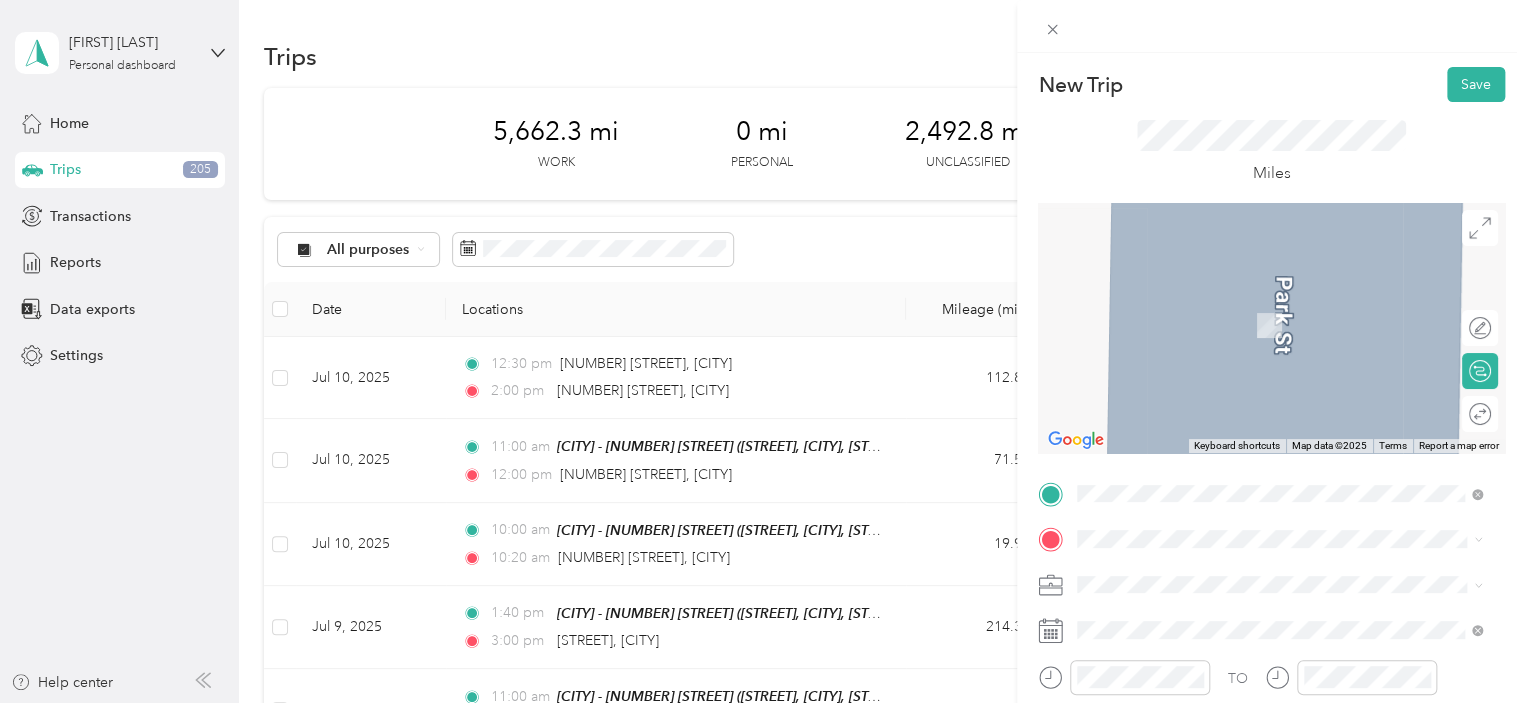 click on "[NUMBER] [STREET]
[CITY], [STATE] [POSTAL_CODE], [COUNTRY]" at bounding box center [1259, 294] 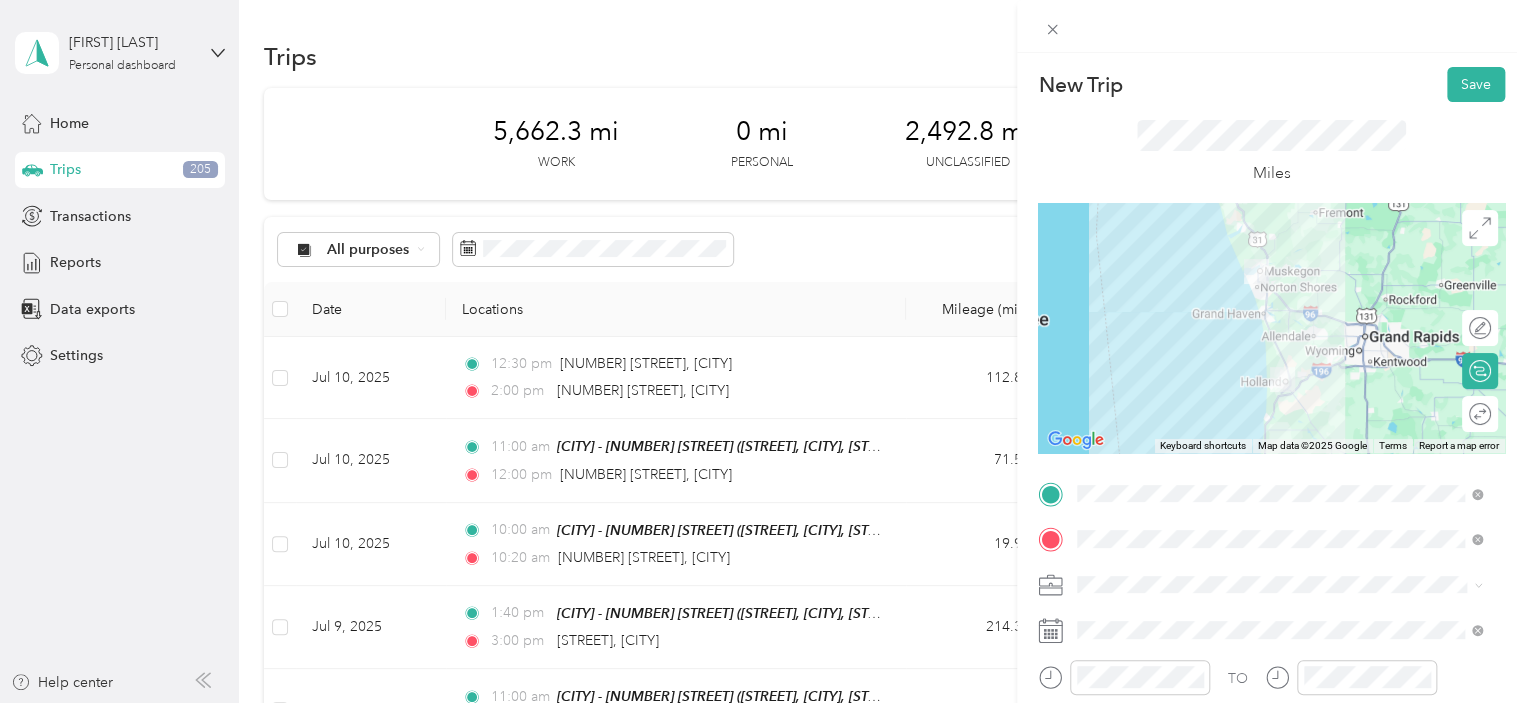 click on "400-01 FC - MU" at bounding box center [1279, 503] 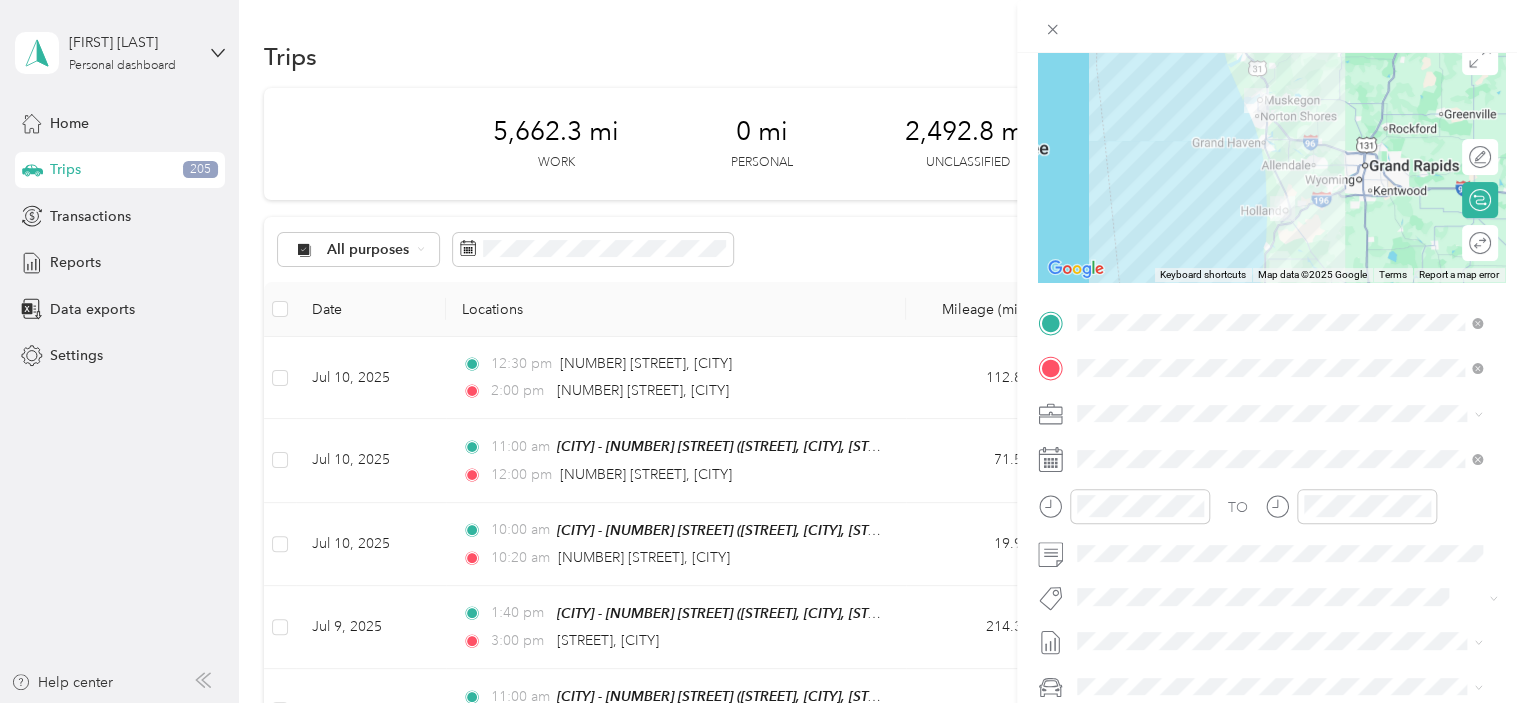 scroll, scrollTop: 179, scrollLeft: 0, axis: vertical 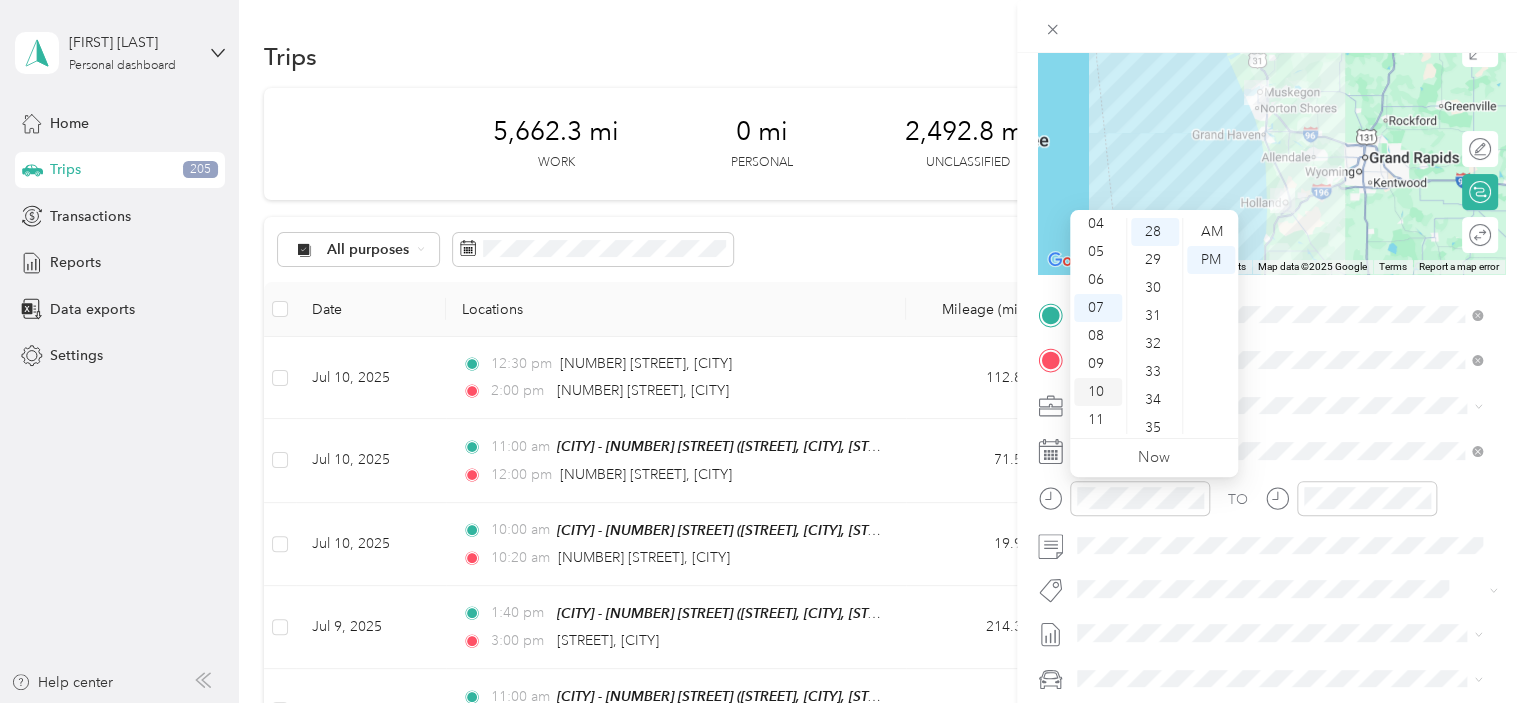 click on "10" at bounding box center [1098, 392] 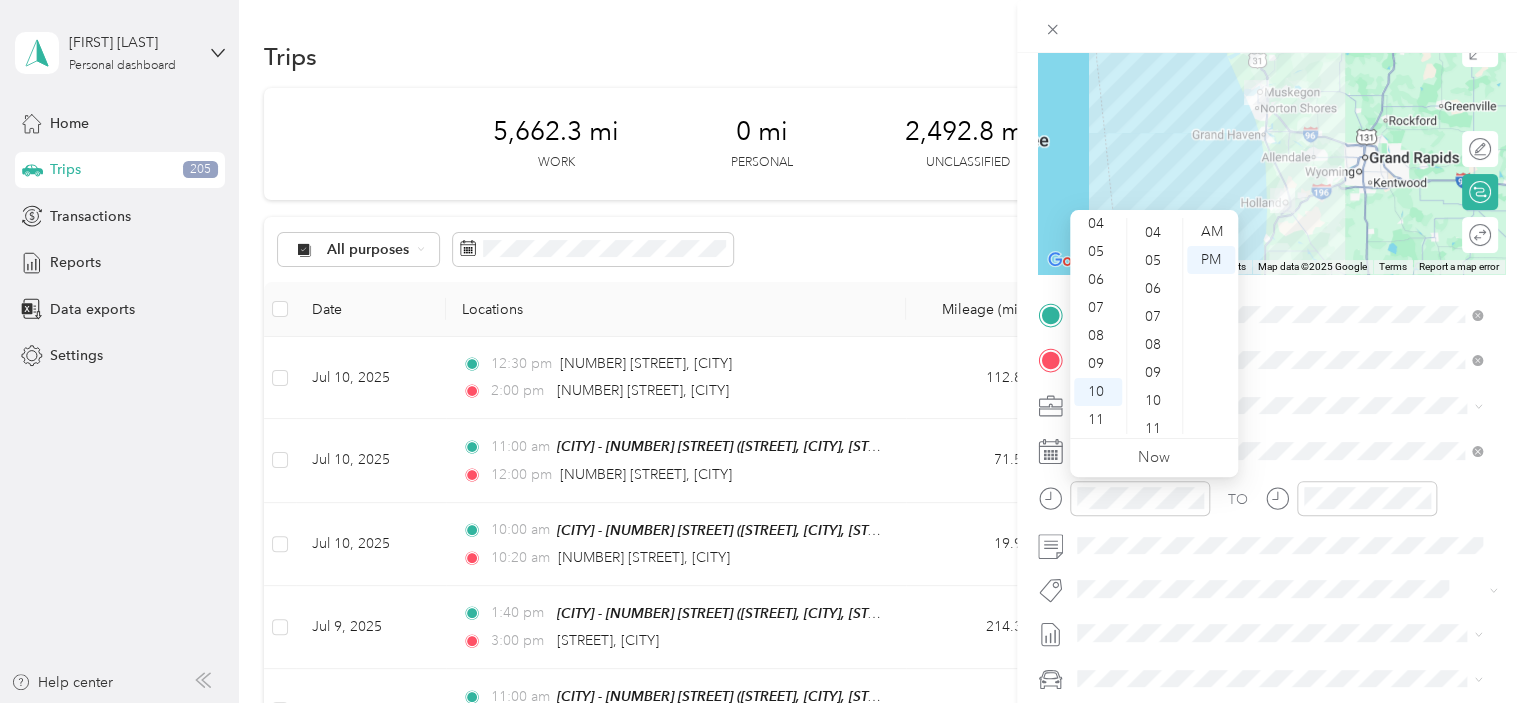 scroll, scrollTop: 0, scrollLeft: 0, axis: both 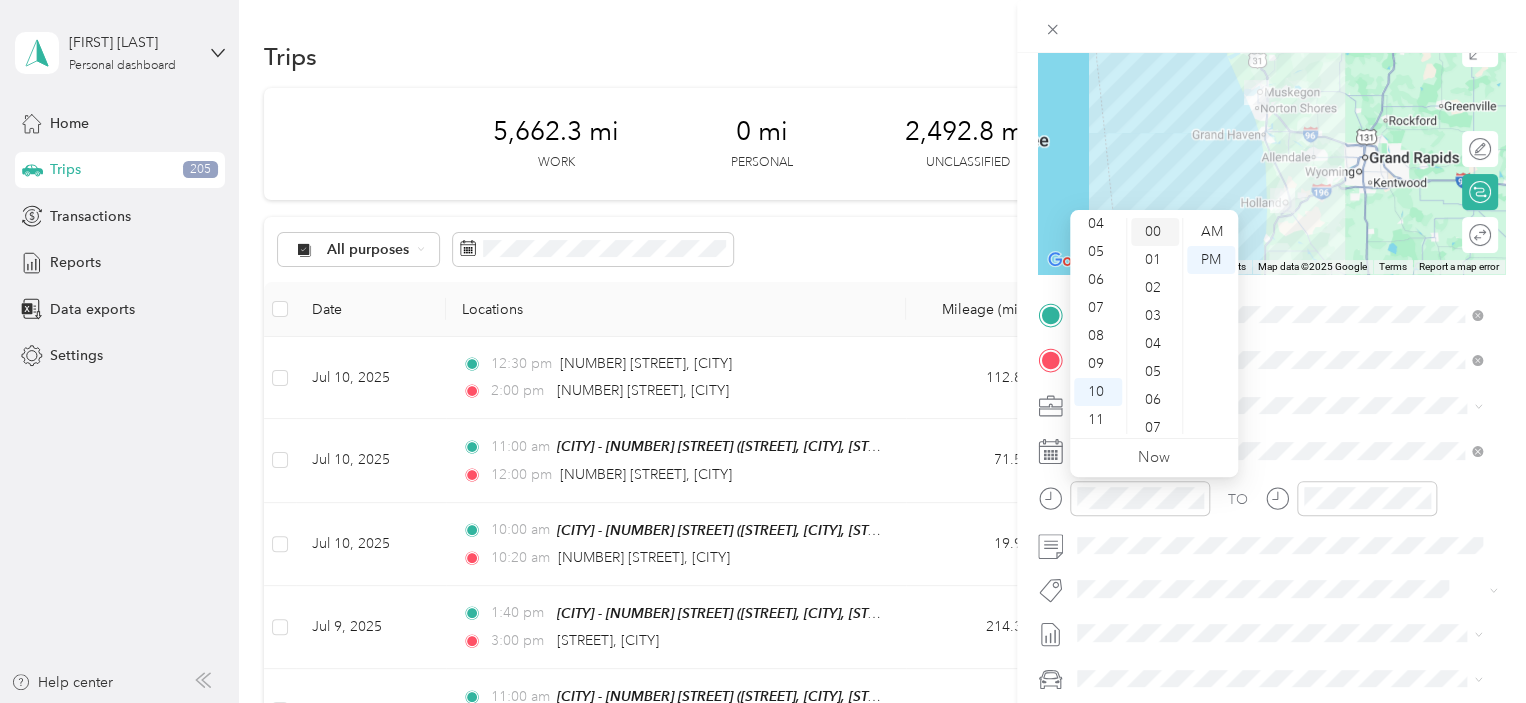click on "00" at bounding box center [1155, 232] 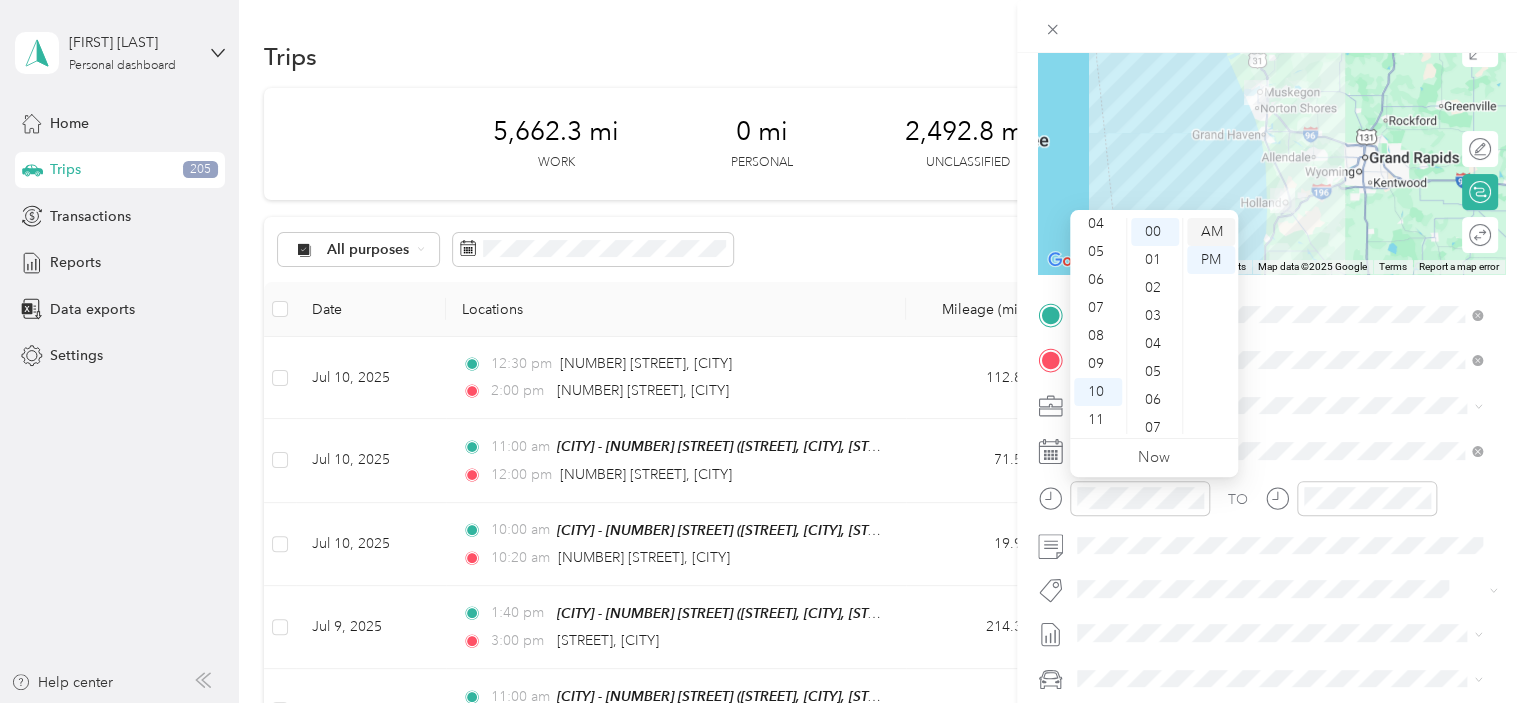 click on "AM" at bounding box center (1211, 232) 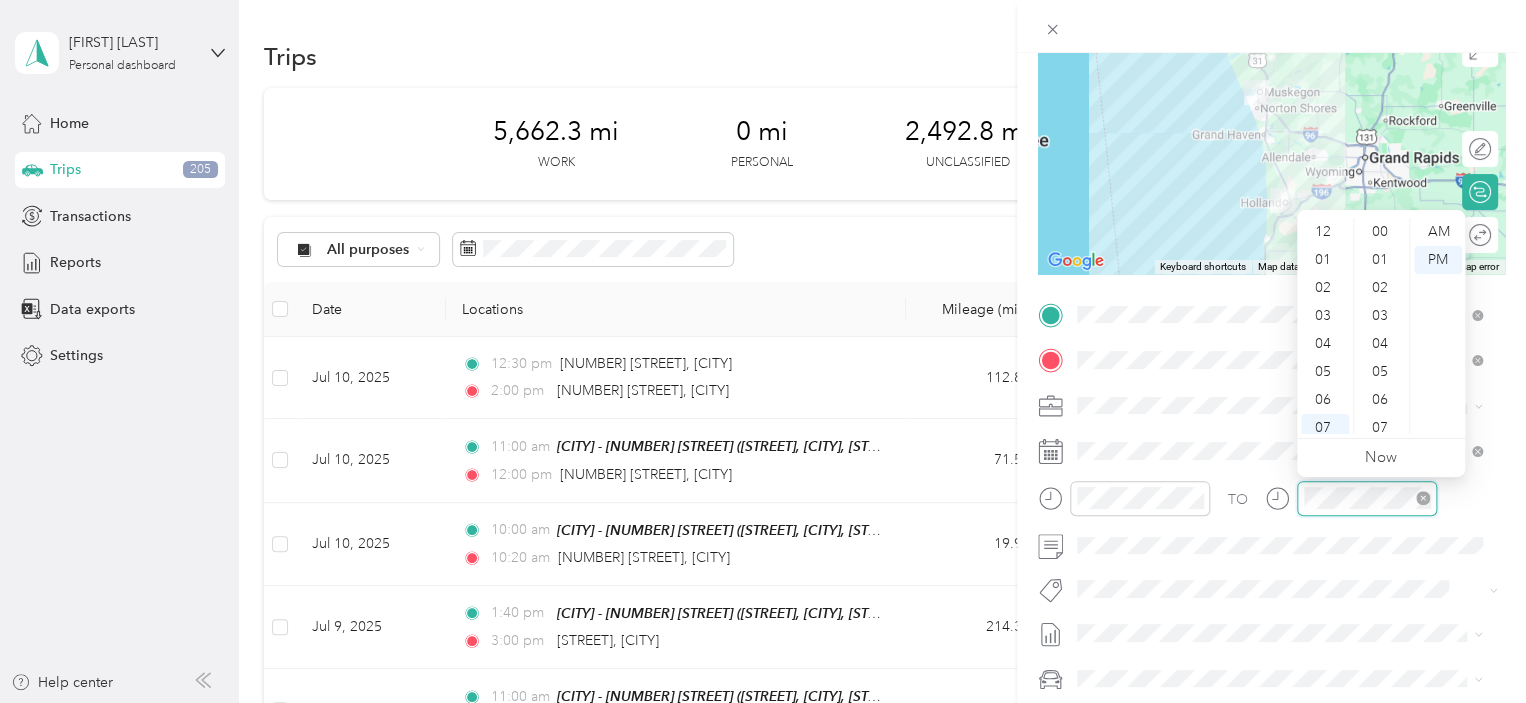 scroll, scrollTop: 784, scrollLeft: 0, axis: vertical 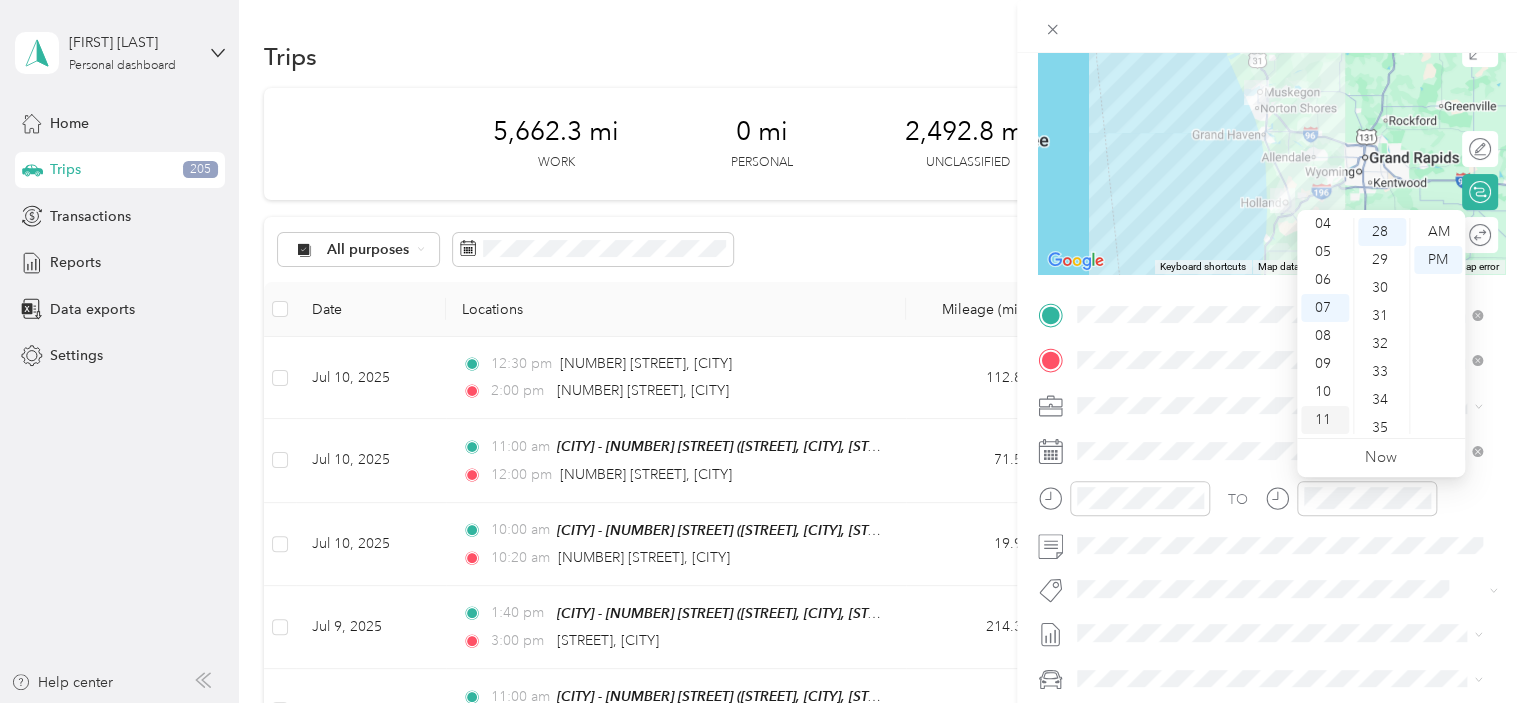 click on "11" at bounding box center (1325, 420) 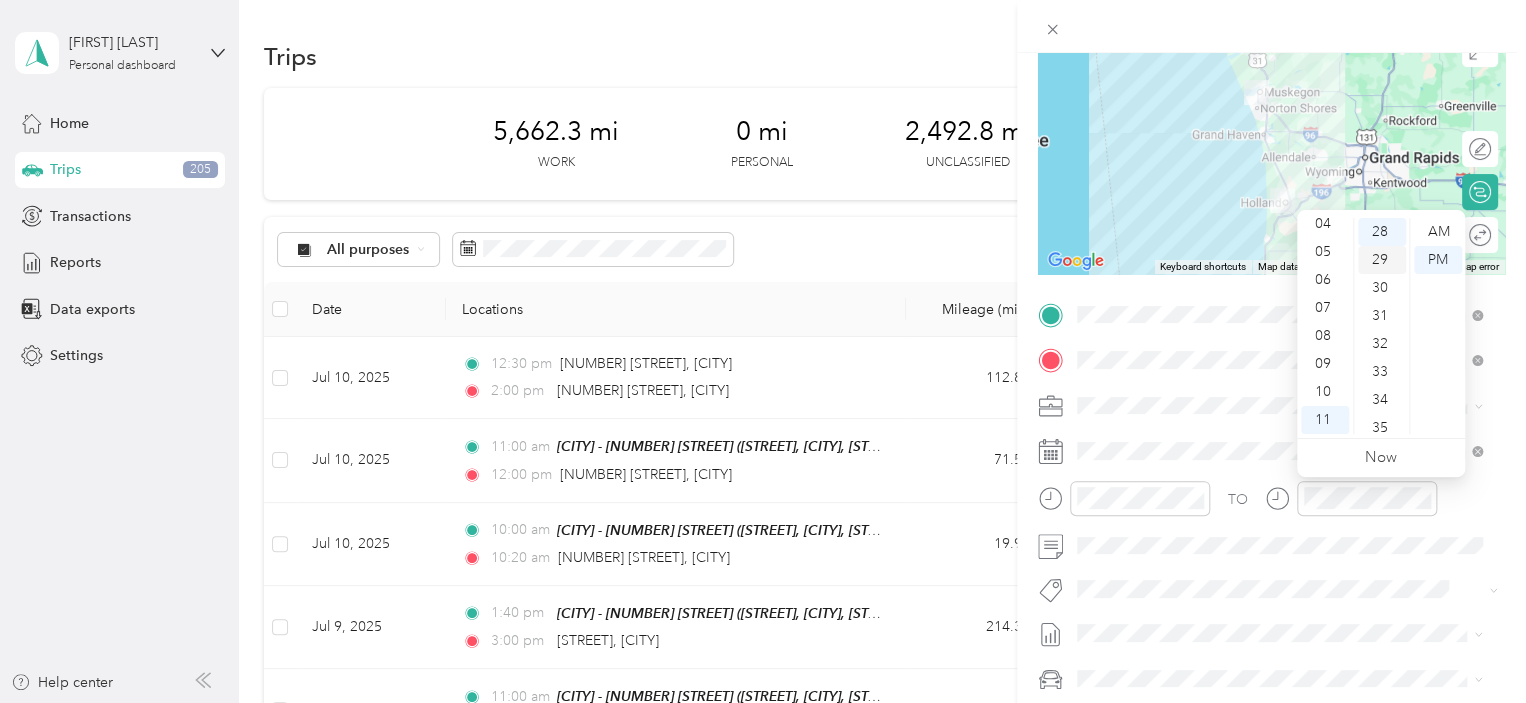 scroll, scrollTop: 0, scrollLeft: 0, axis: both 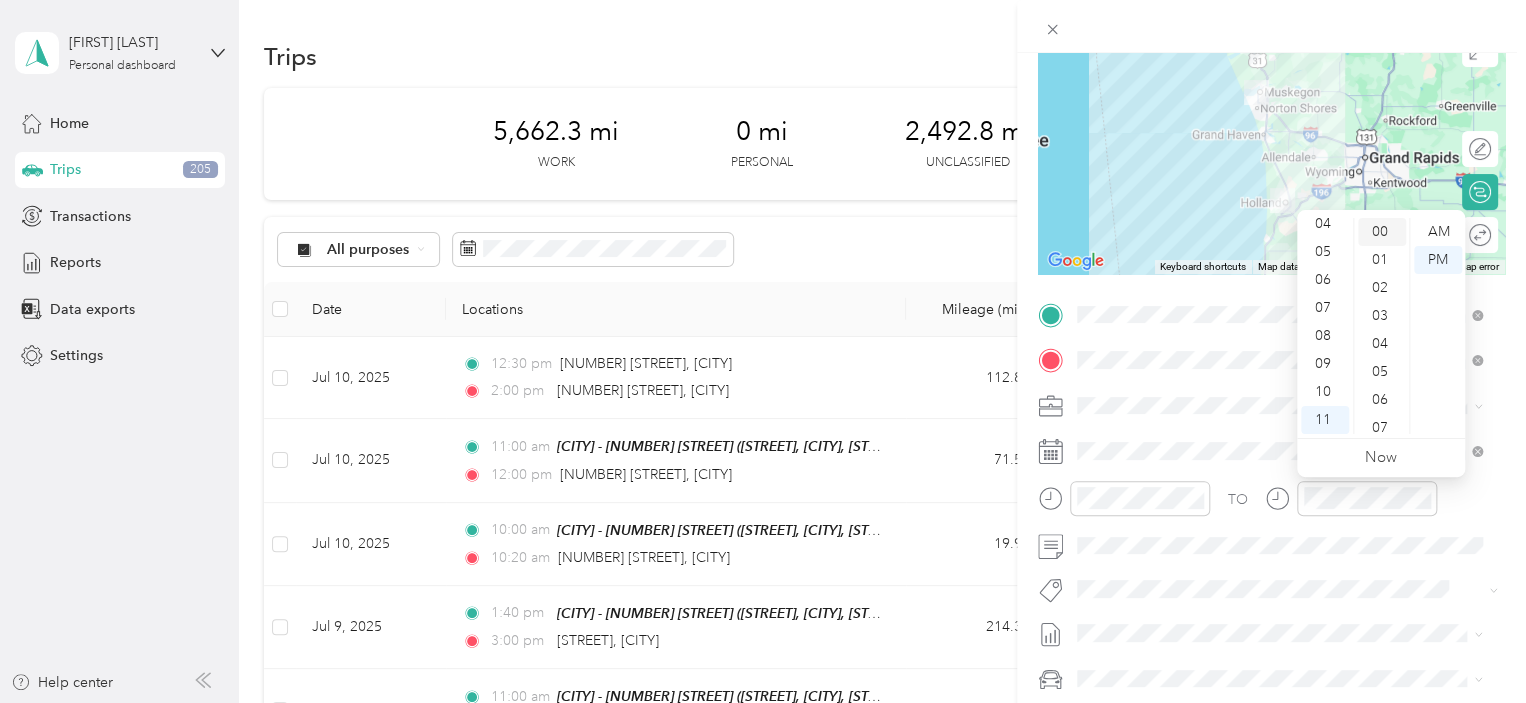 click on "00" at bounding box center (1382, 232) 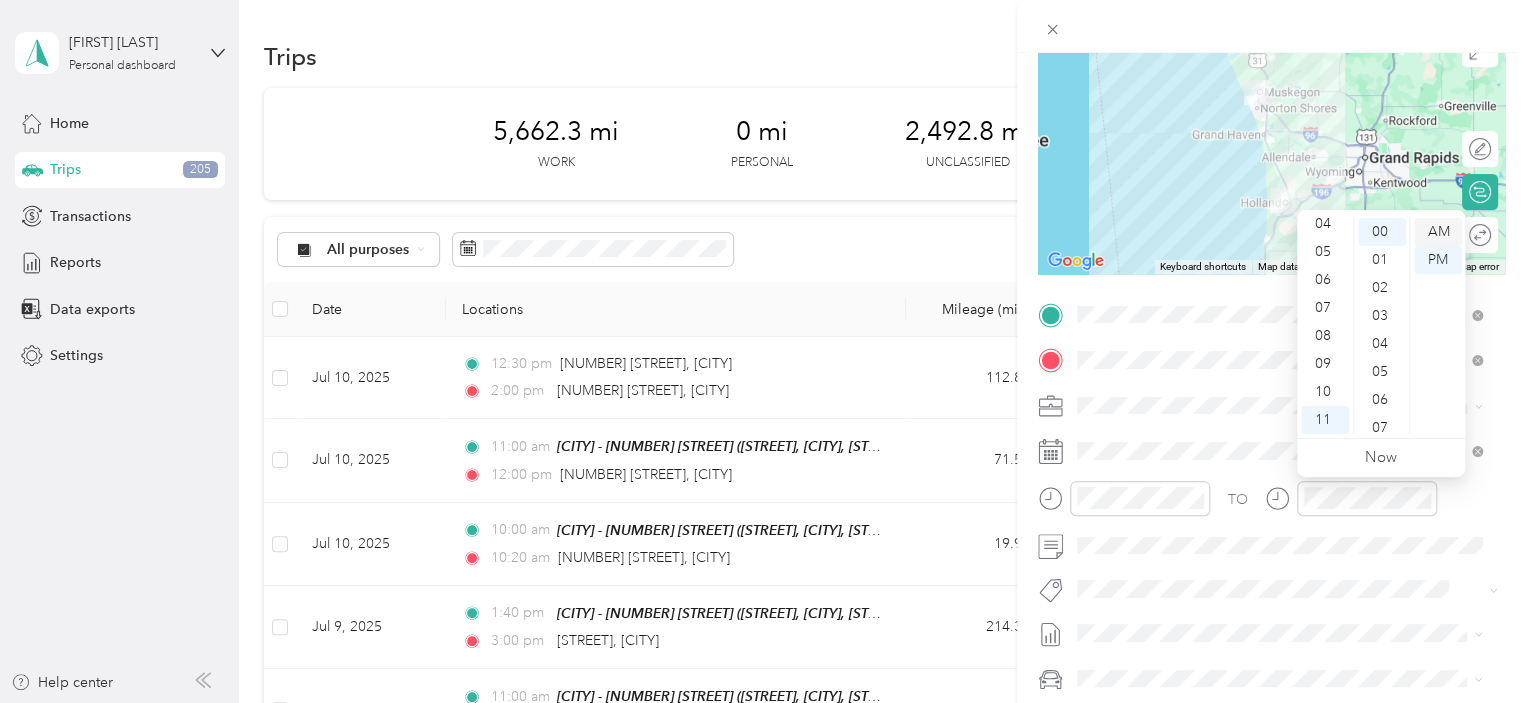 click on "AM" at bounding box center [1438, 232] 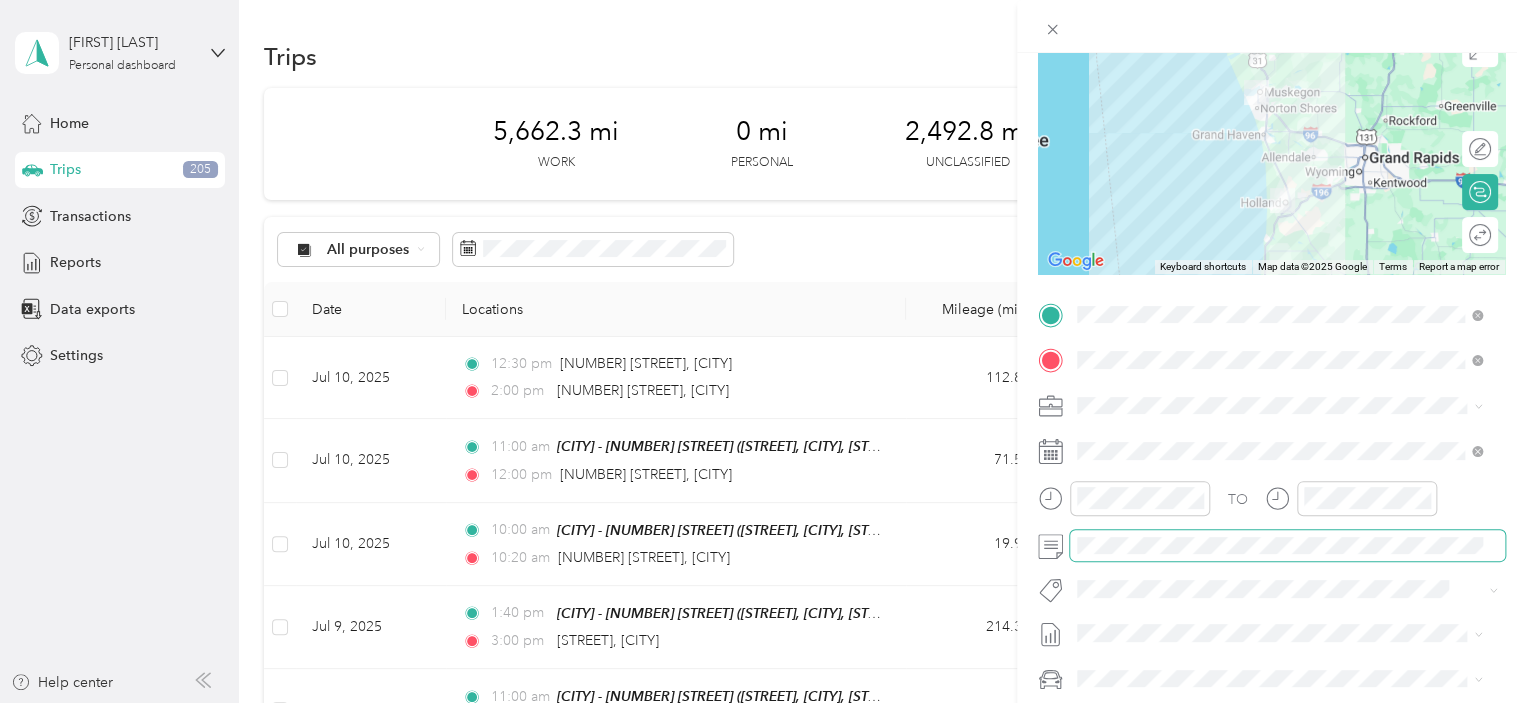 scroll, scrollTop: 0, scrollLeft: 0, axis: both 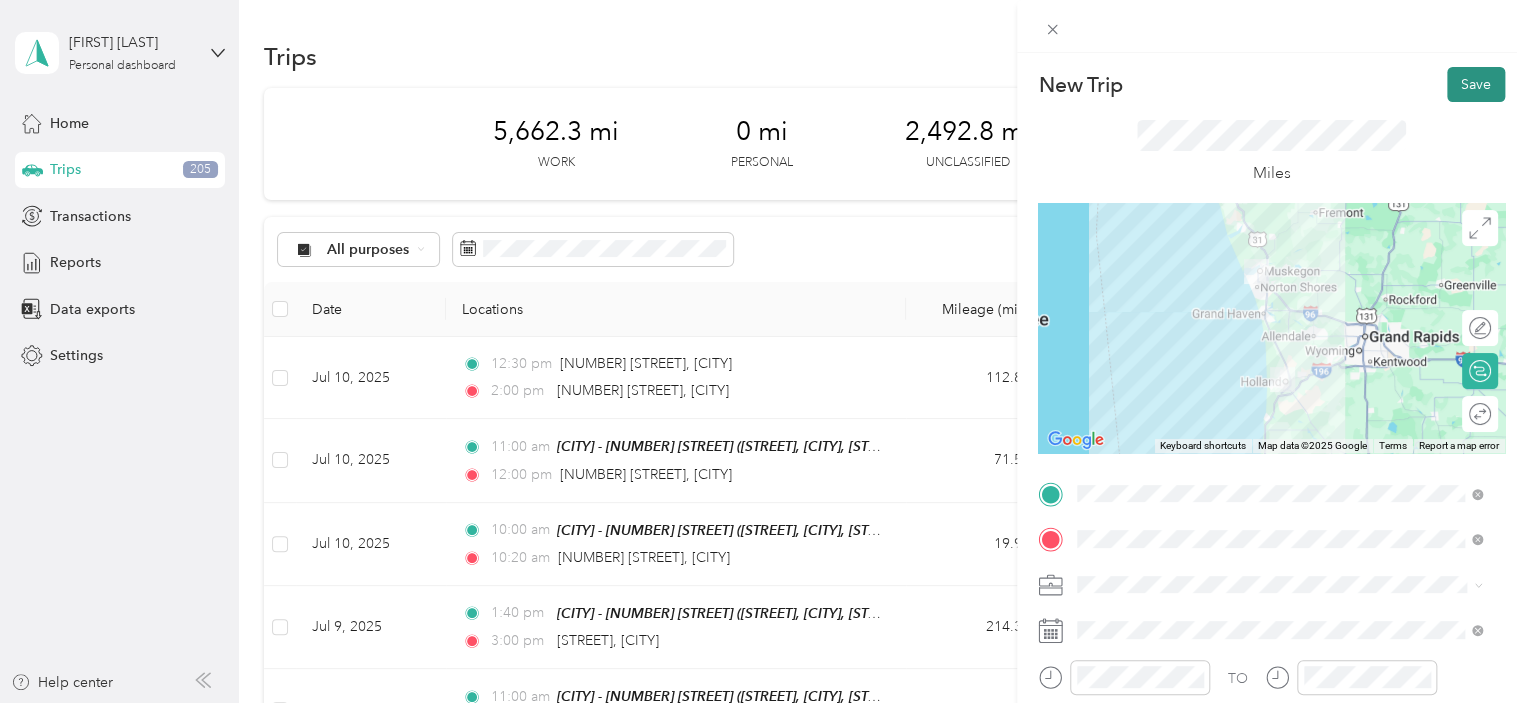 click on "Save" at bounding box center [1476, 84] 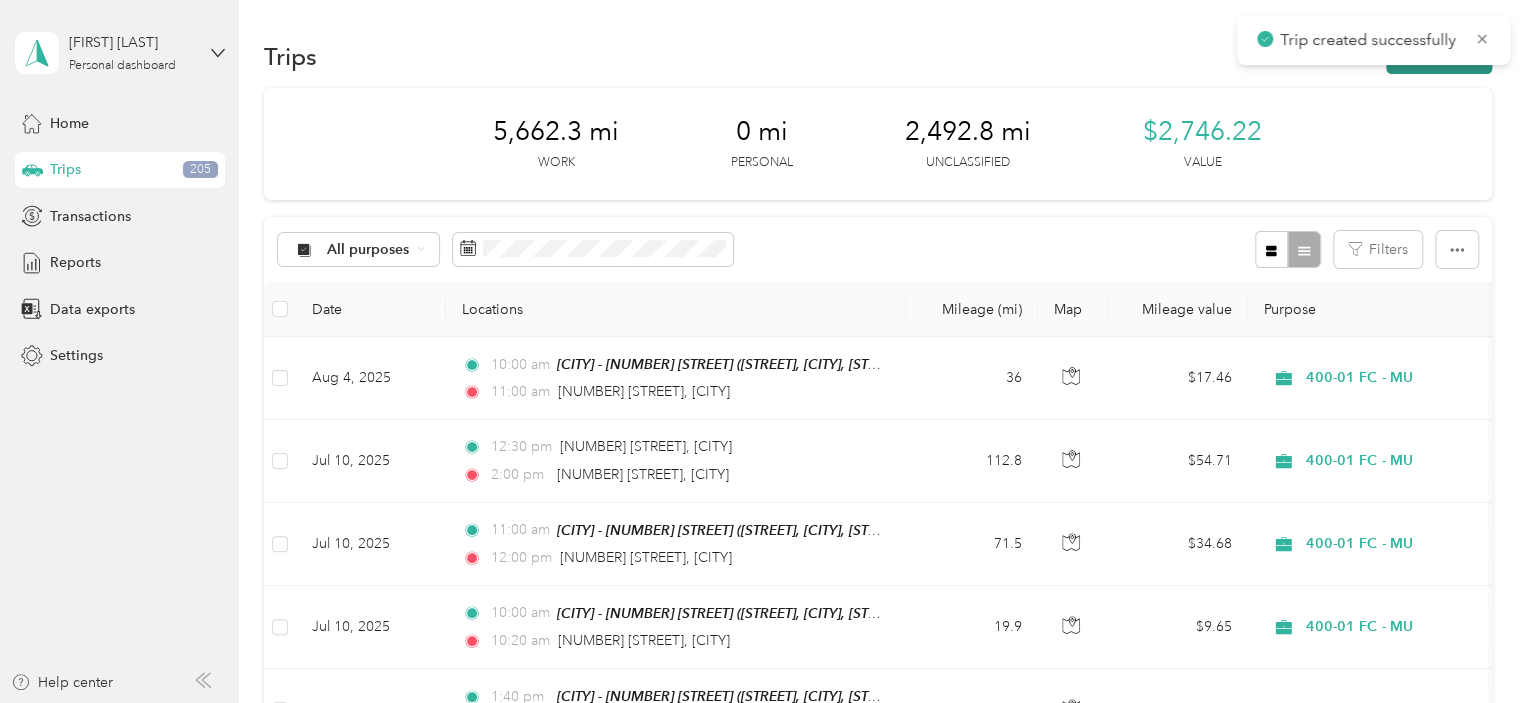 click on "New trip" at bounding box center (1439, 56) 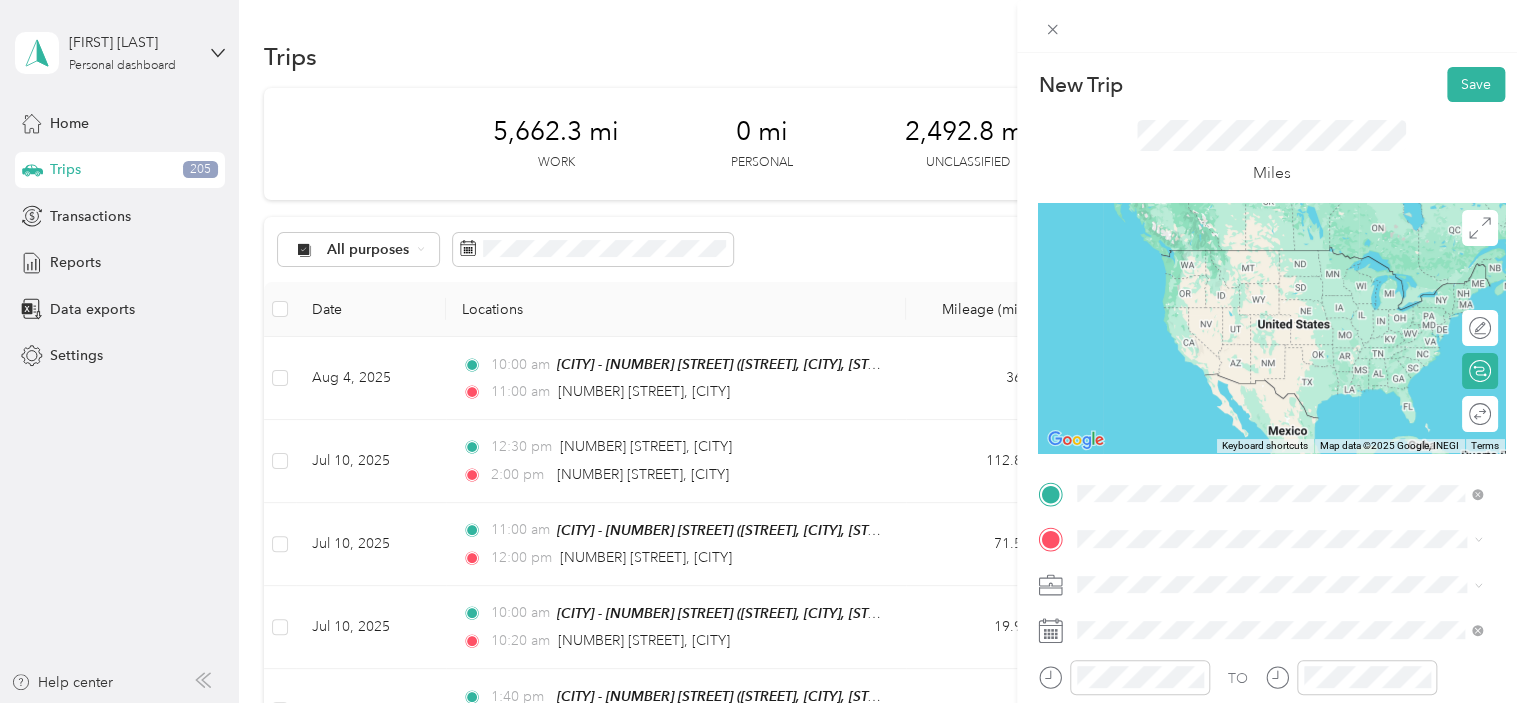 click on "[NUMBER] [STREET]
[CITY], [STATE] [POSTAL_CODE], [COUNTRY]" at bounding box center [1259, 258] 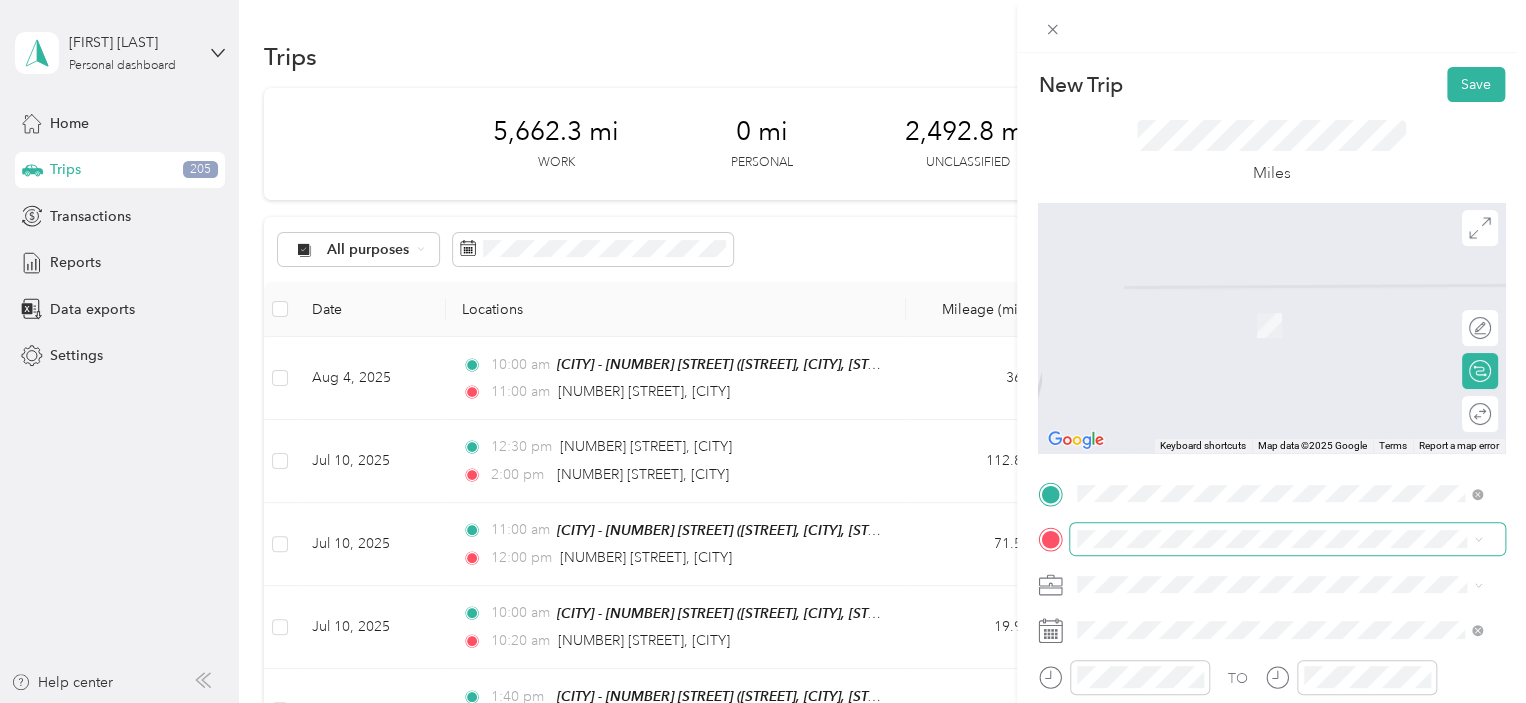 click at bounding box center (1287, 539) 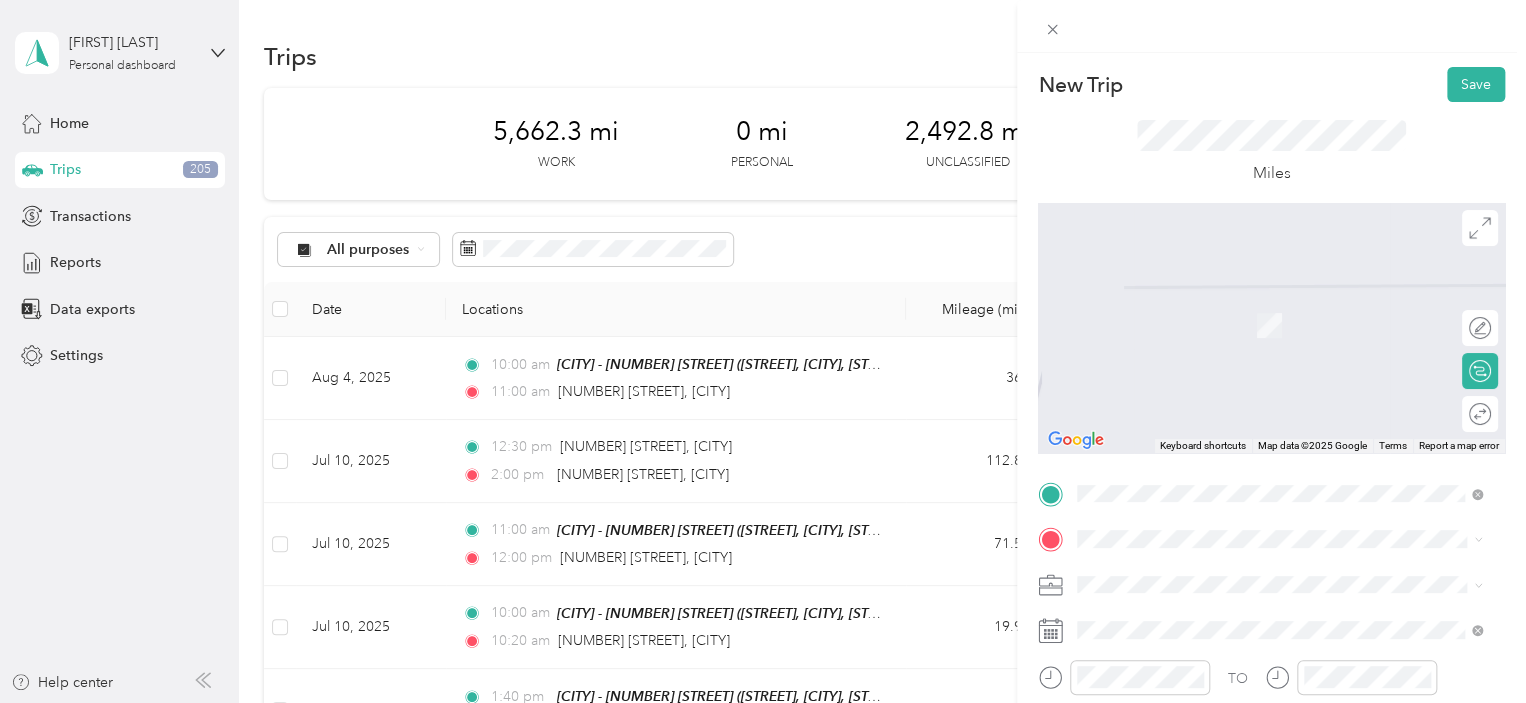click on "[NUMBER] [STREET]
[CITY], [STATE] [POSTAL_CODE], [COUNTRY]" at bounding box center (1259, 295) 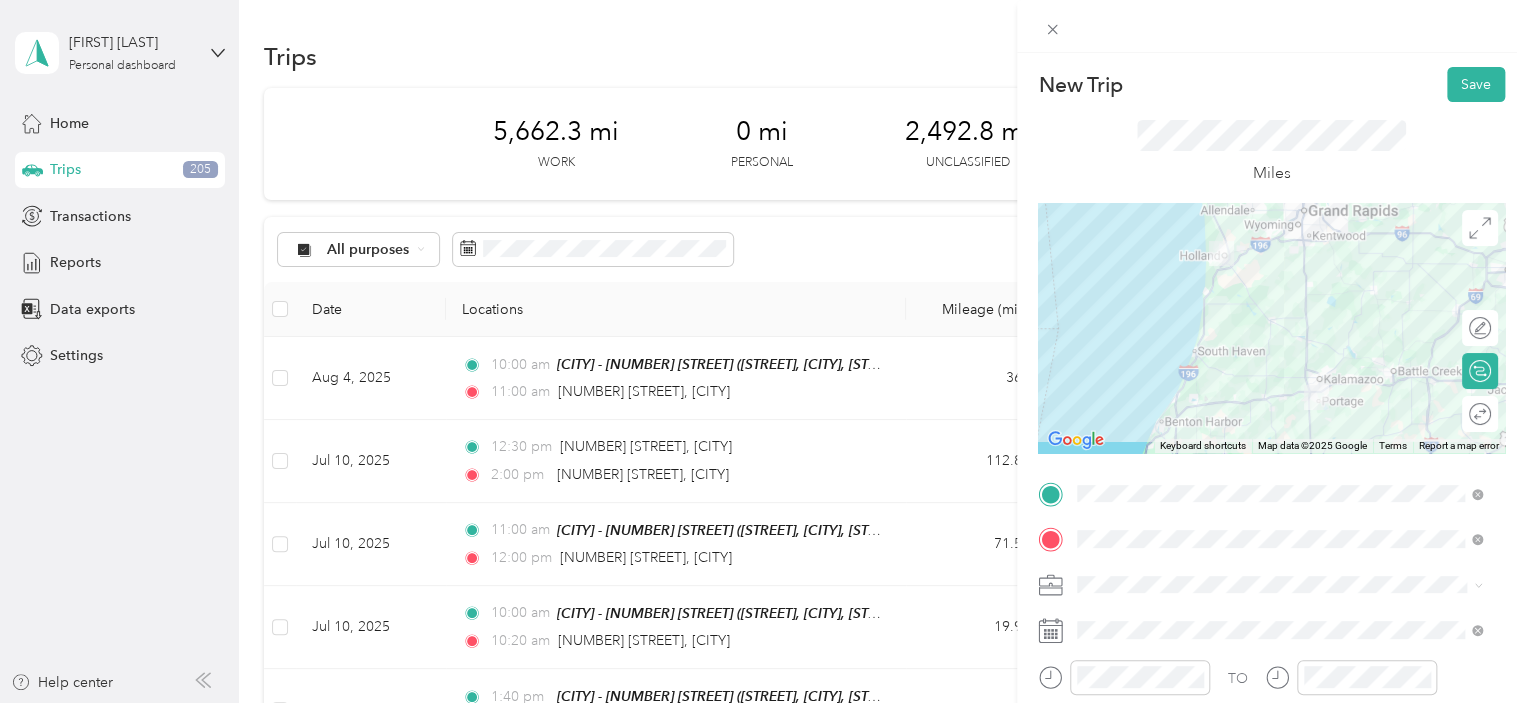 click on "400-01 FC - MU" at bounding box center [1279, 508] 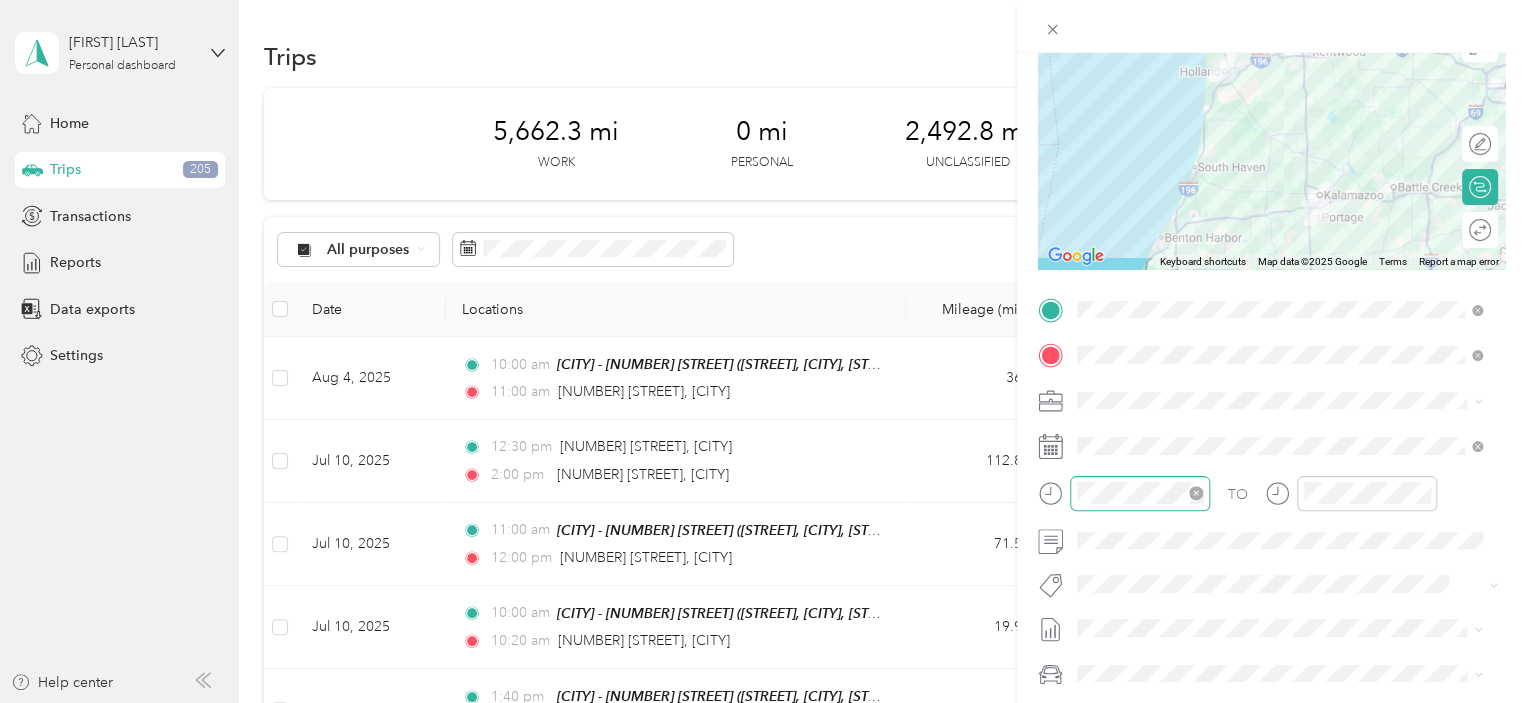 scroll, scrollTop: 184, scrollLeft: 0, axis: vertical 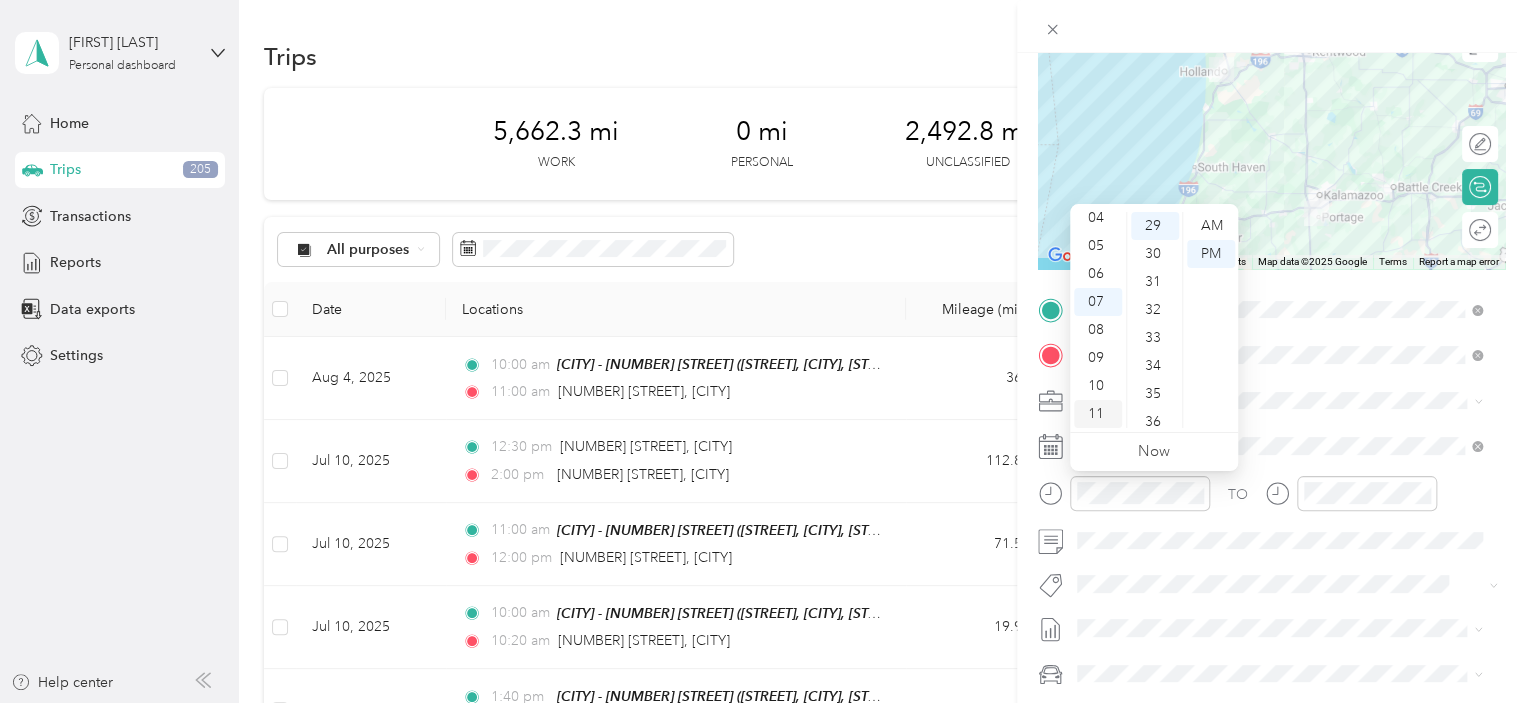 click on "11" at bounding box center [1098, 414] 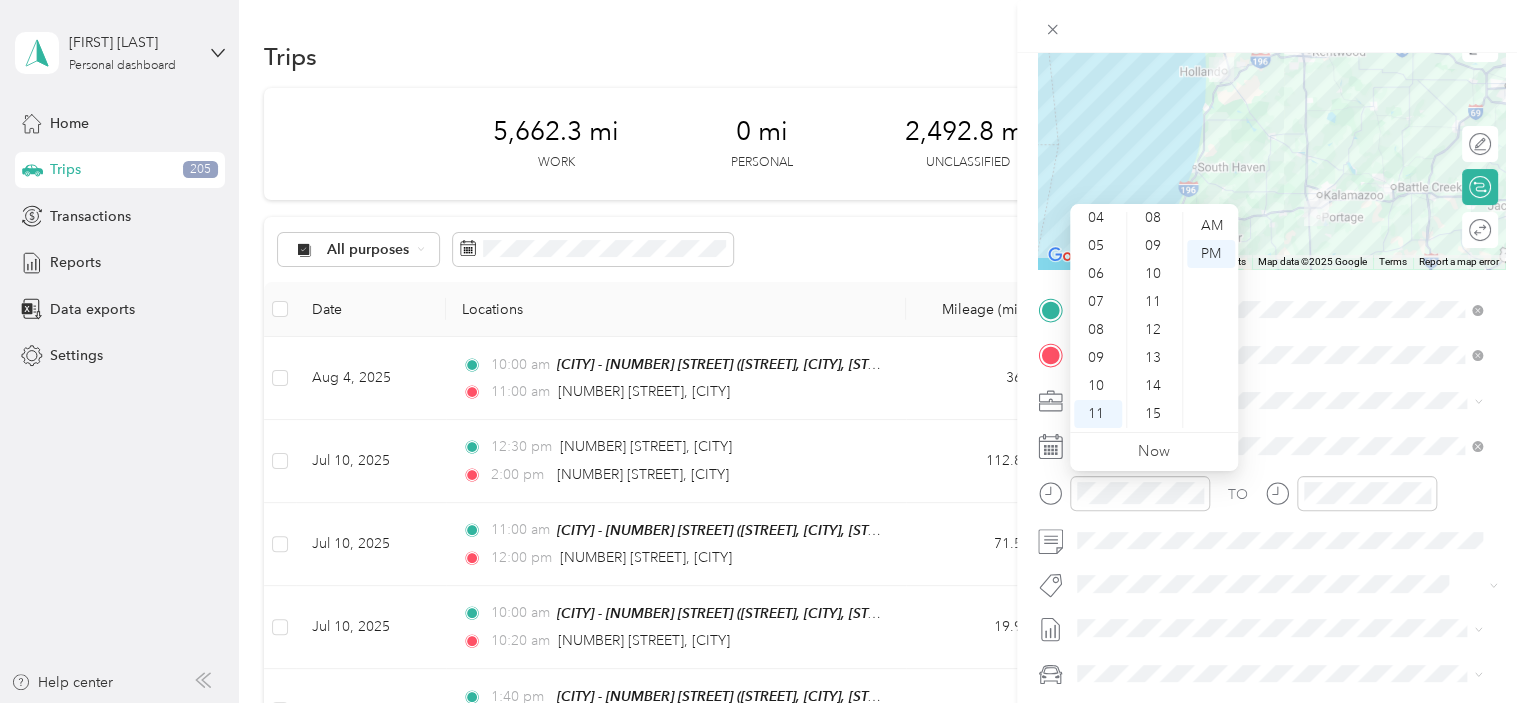 scroll, scrollTop: 0, scrollLeft: 0, axis: both 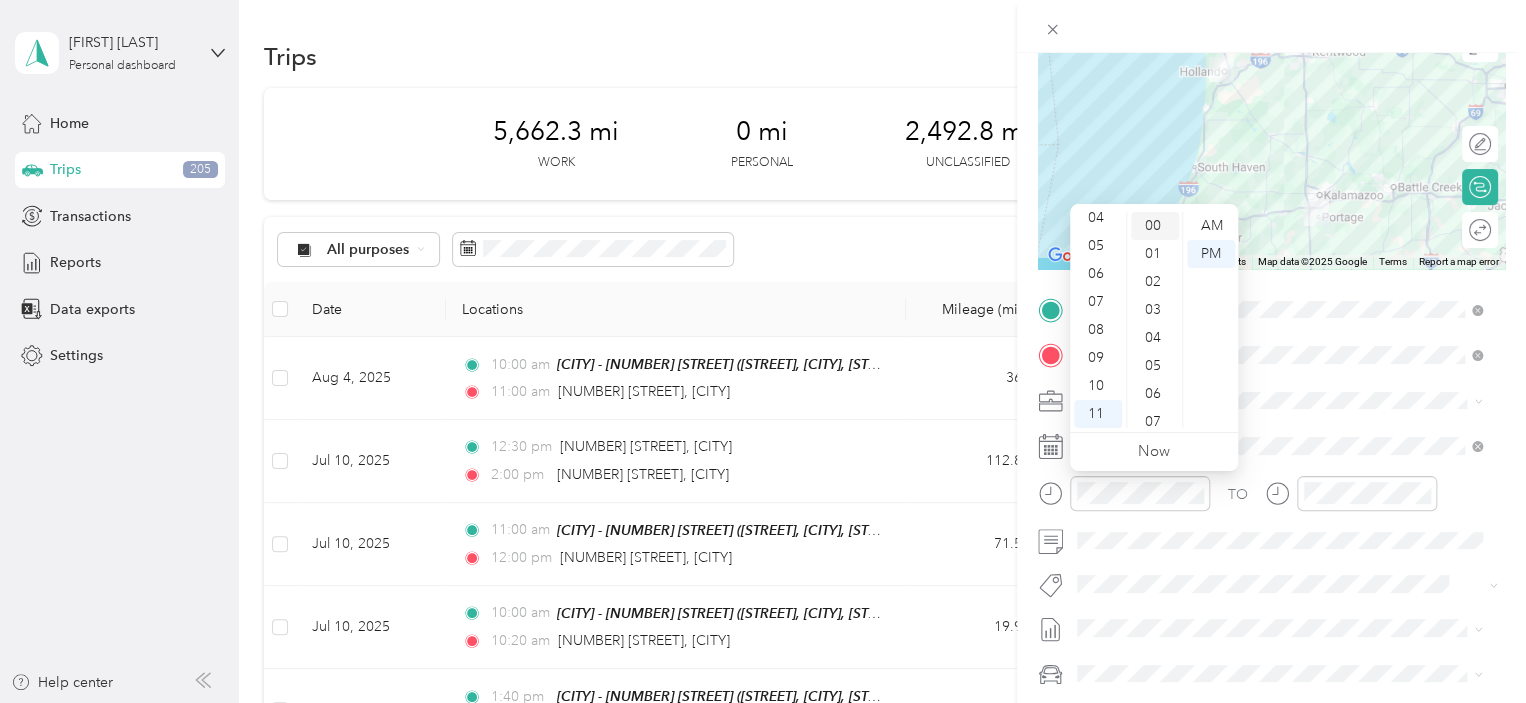 click on "00" at bounding box center [1155, 226] 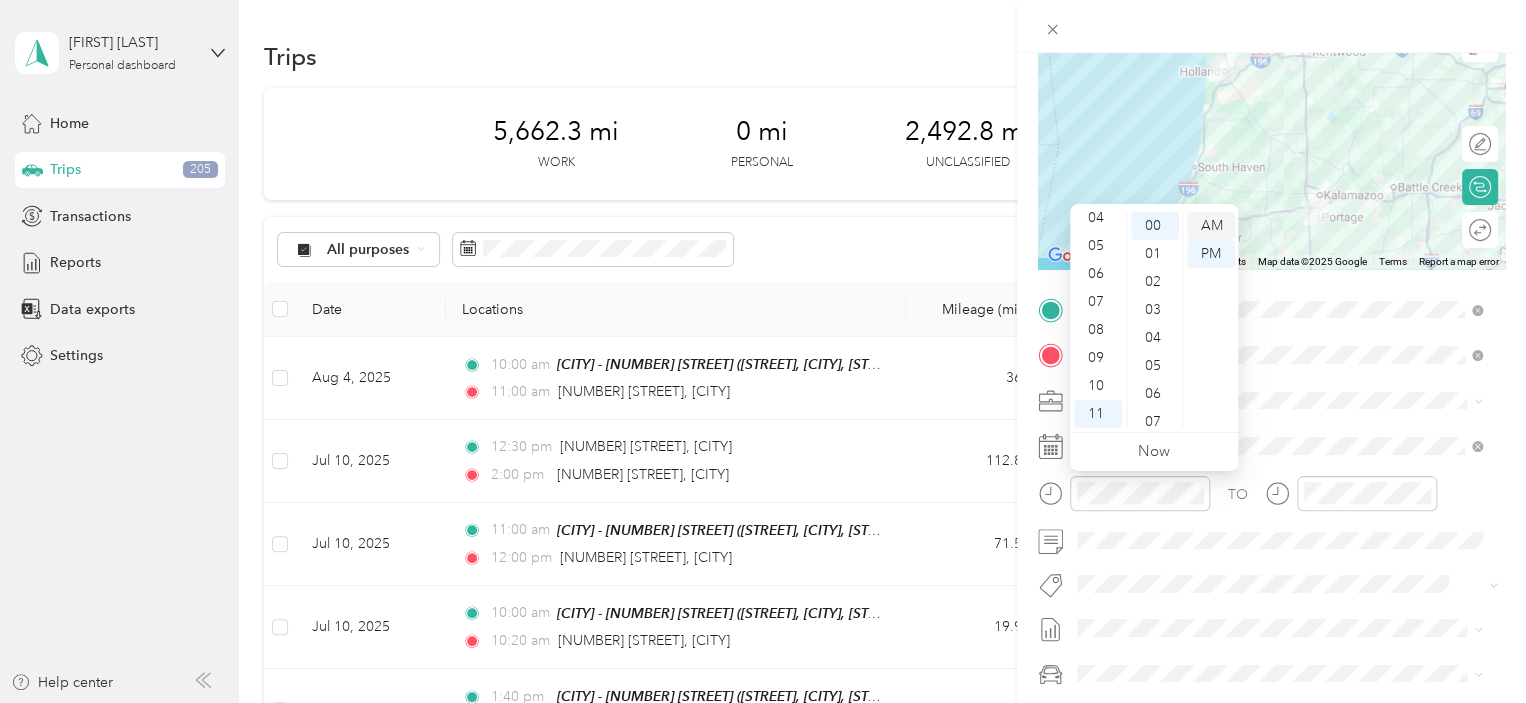click on "AM" at bounding box center (1211, 226) 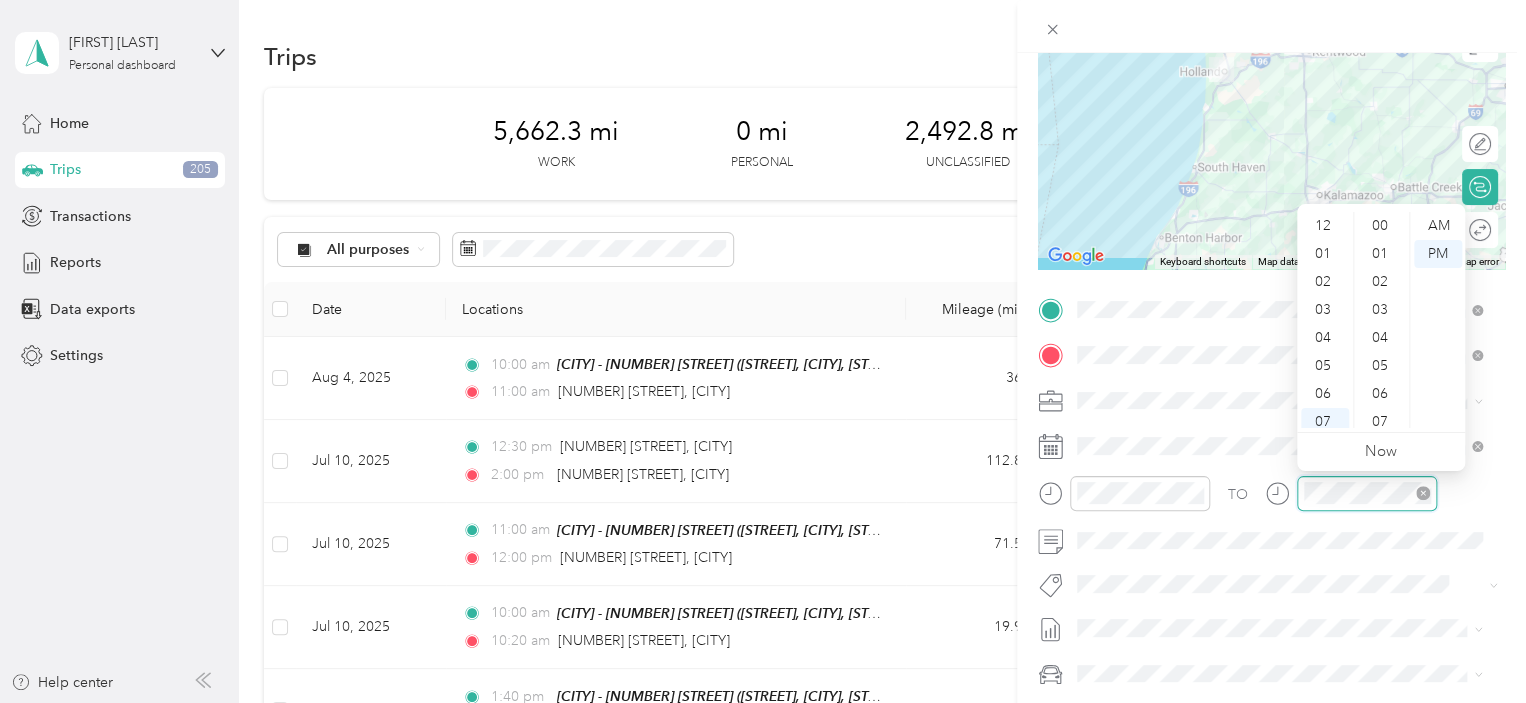 scroll, scrollTop: 812, scrollLeft: 0, axis: vertical 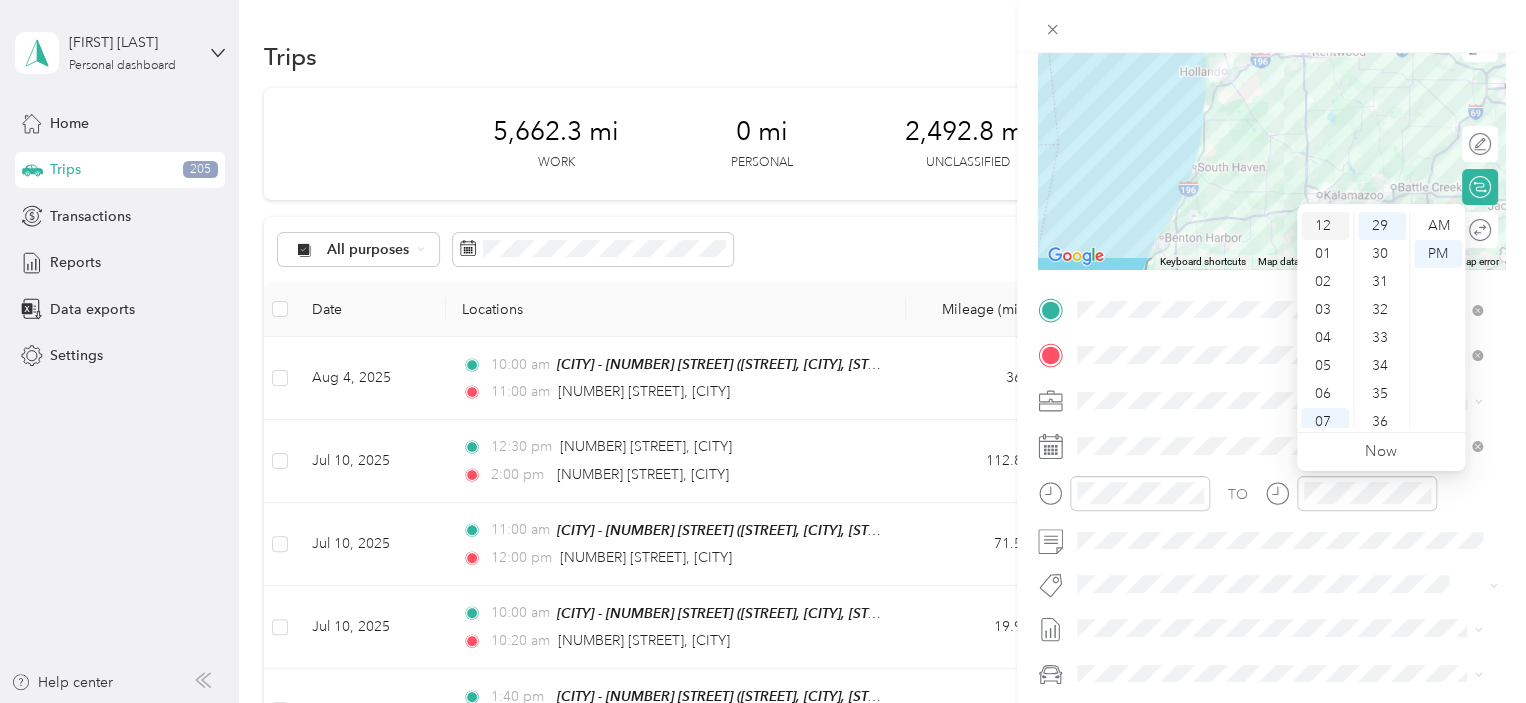 click on "12" at bounding box center [1325, 226] 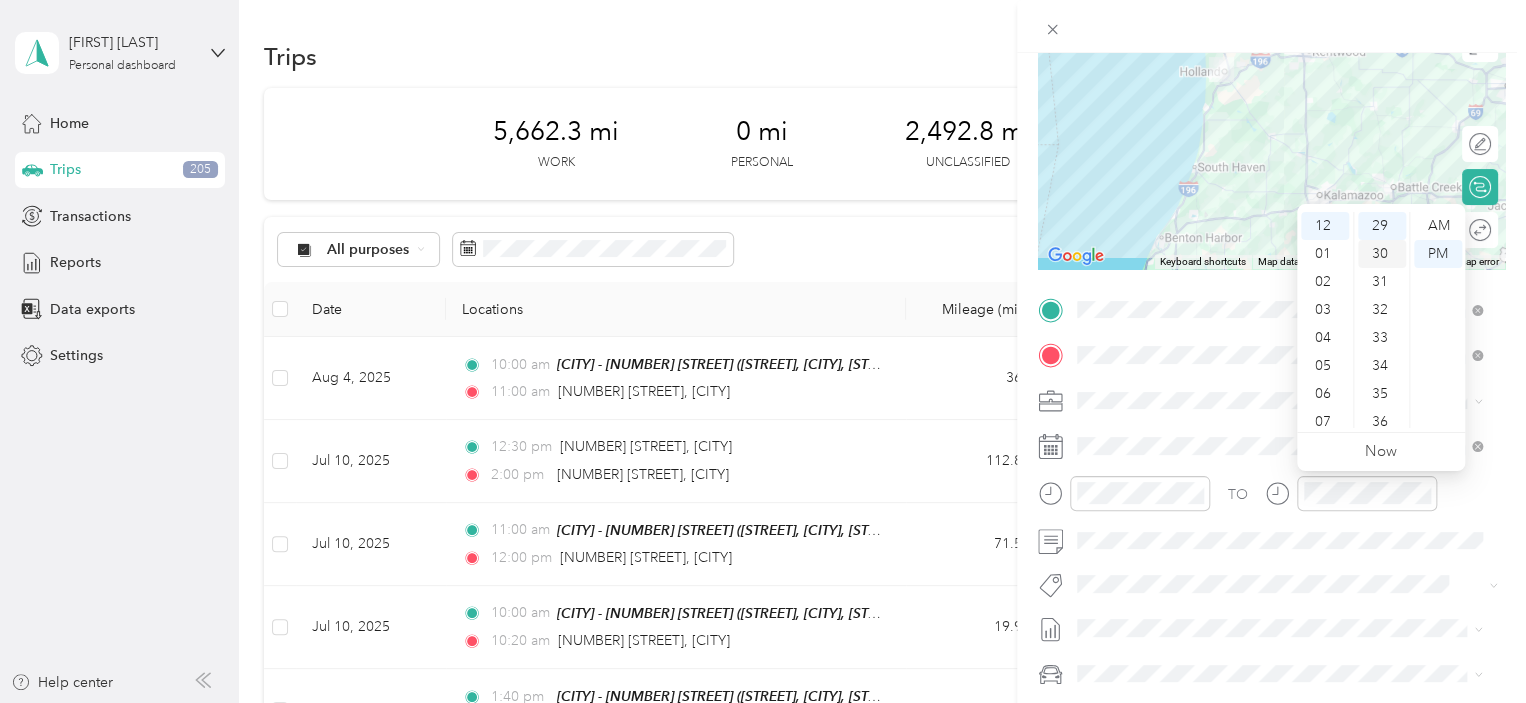 click on "30" at bounding box center (1382, 254) 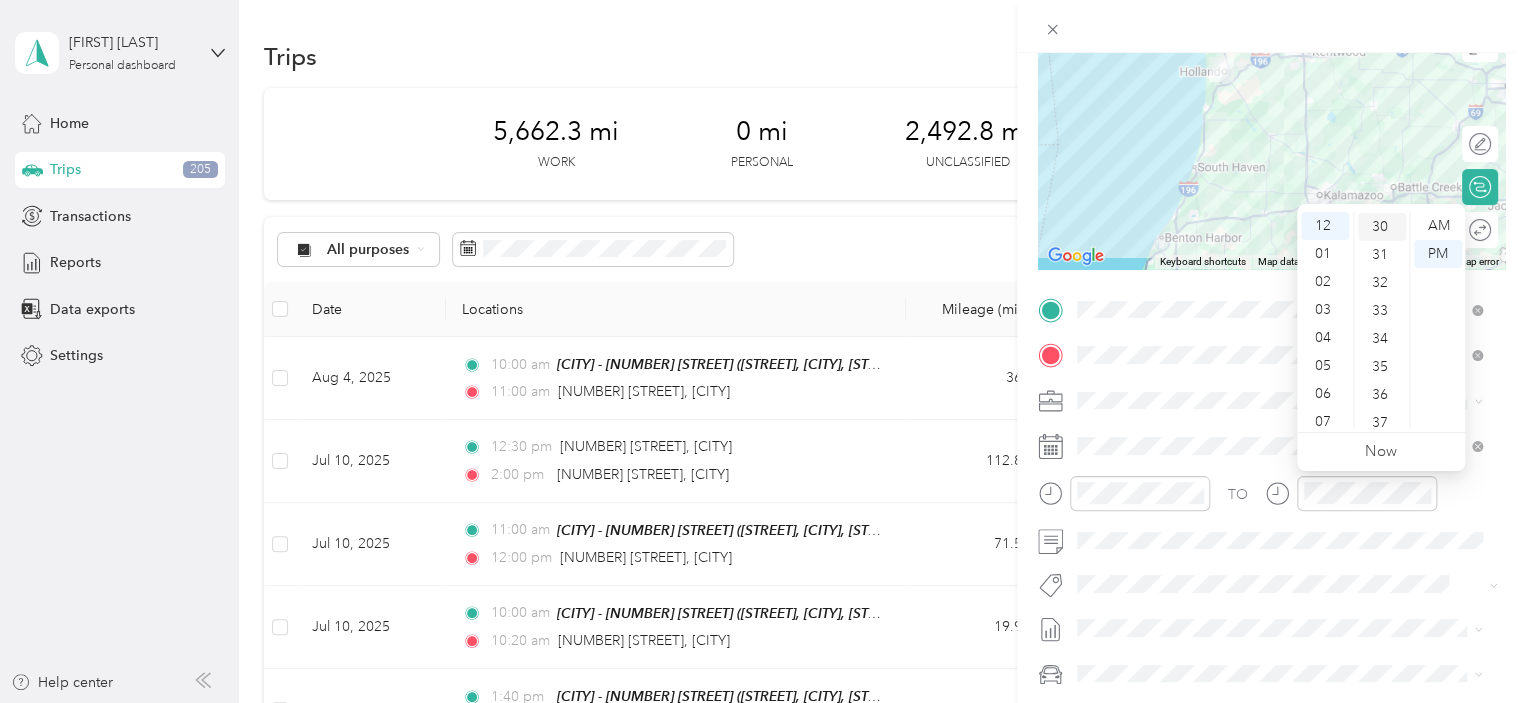 scroll, scrollTop: 840, scrollLeft: 0, axis: vertical 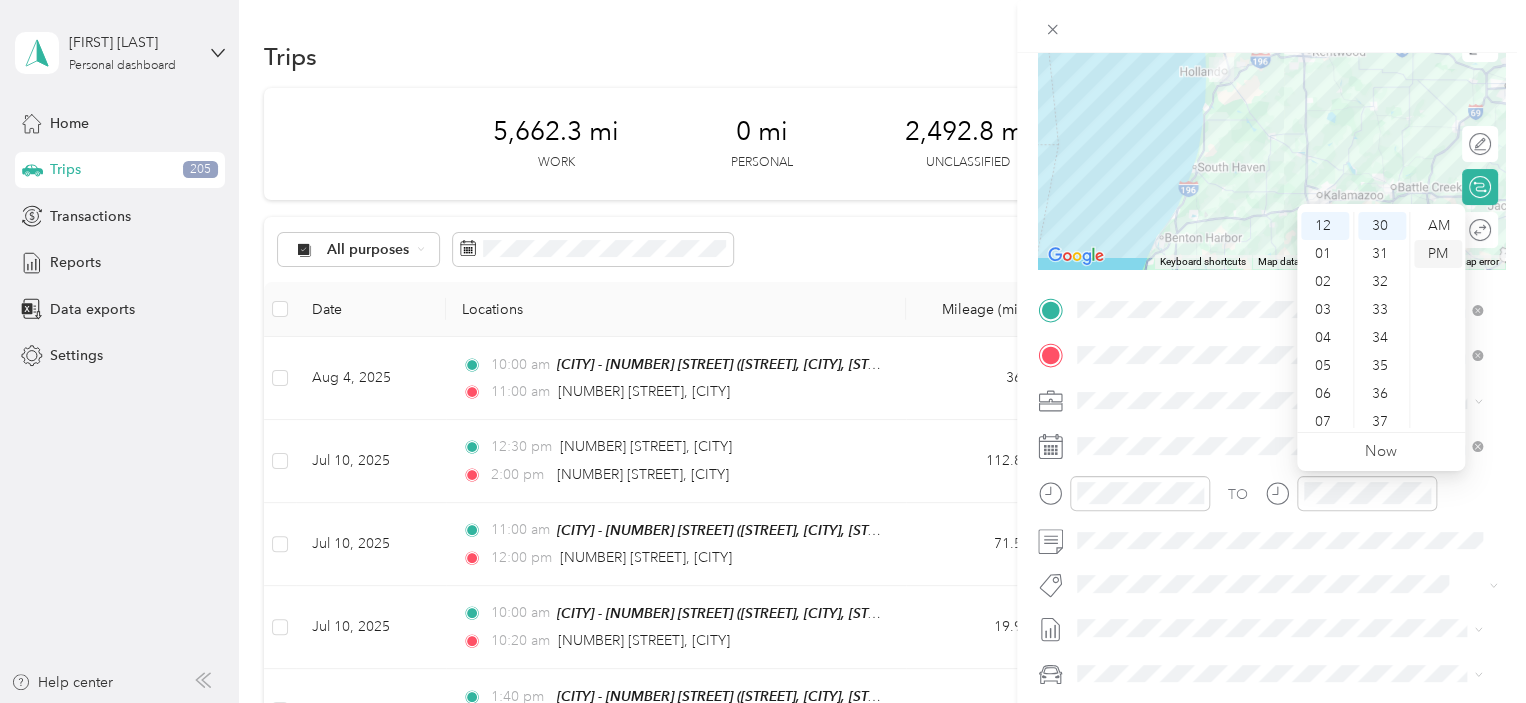click on "PM" at bounding box center (1438, 254) 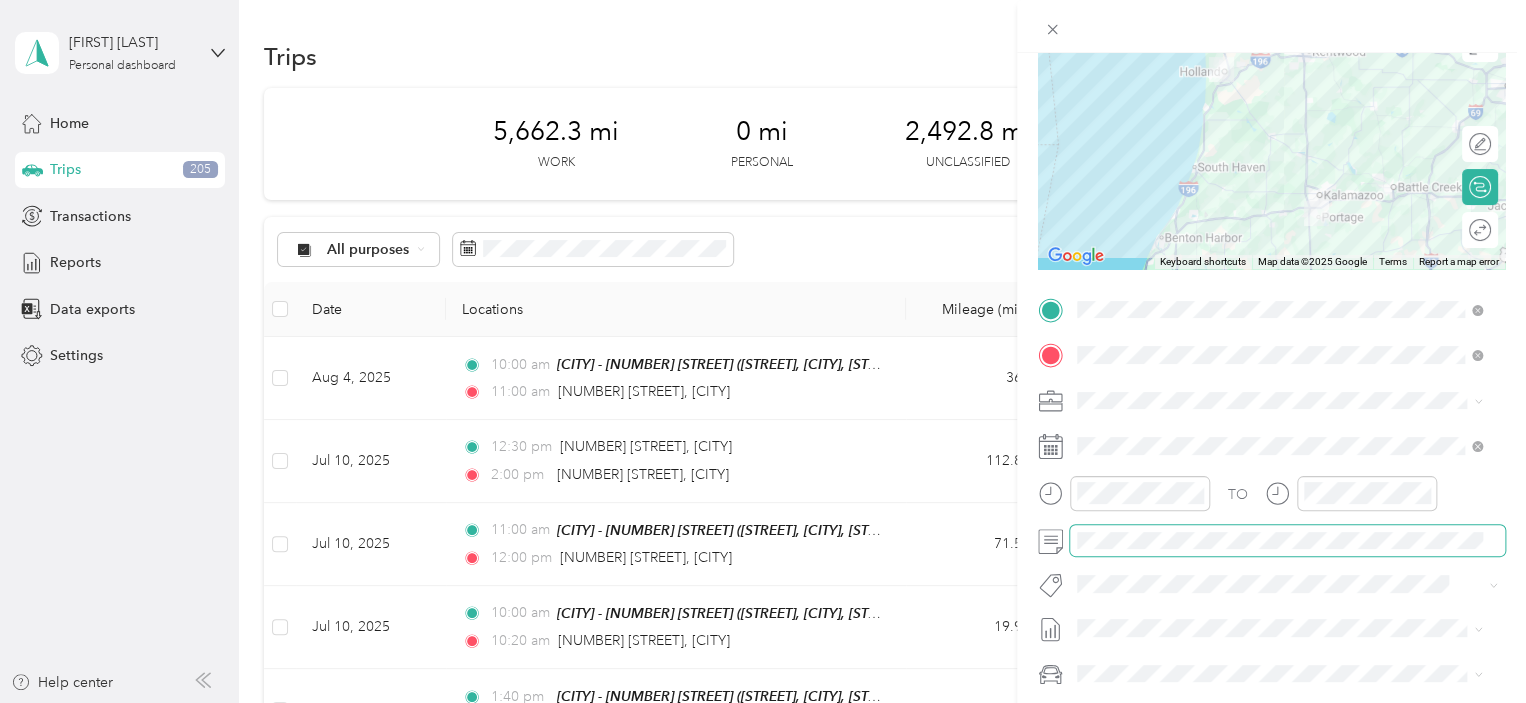 scroll, scrollTop: 0, scrollLeft: 0, axis: both 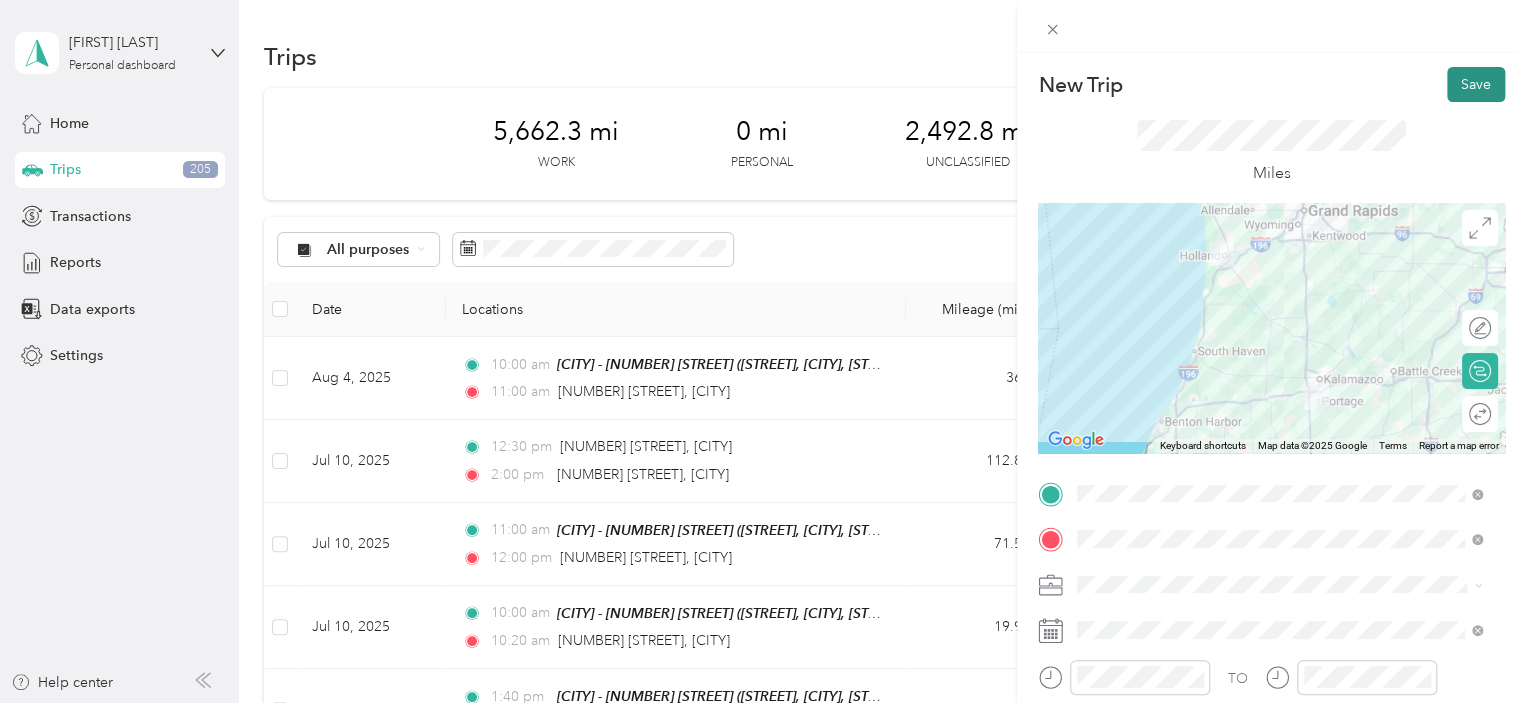 click on "Save" at bounding box center (1476, 84) 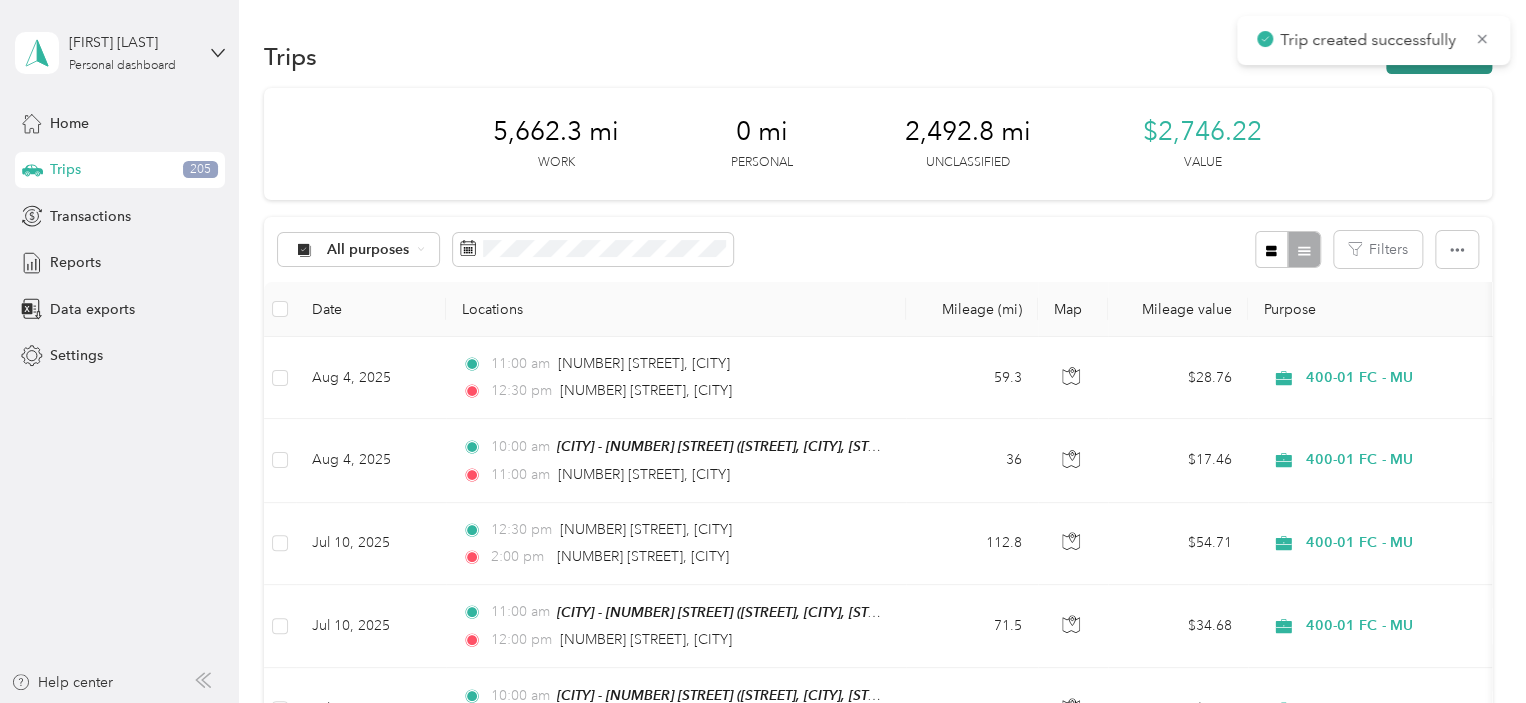 click on "New trip" at bounding box center (1439, 56) 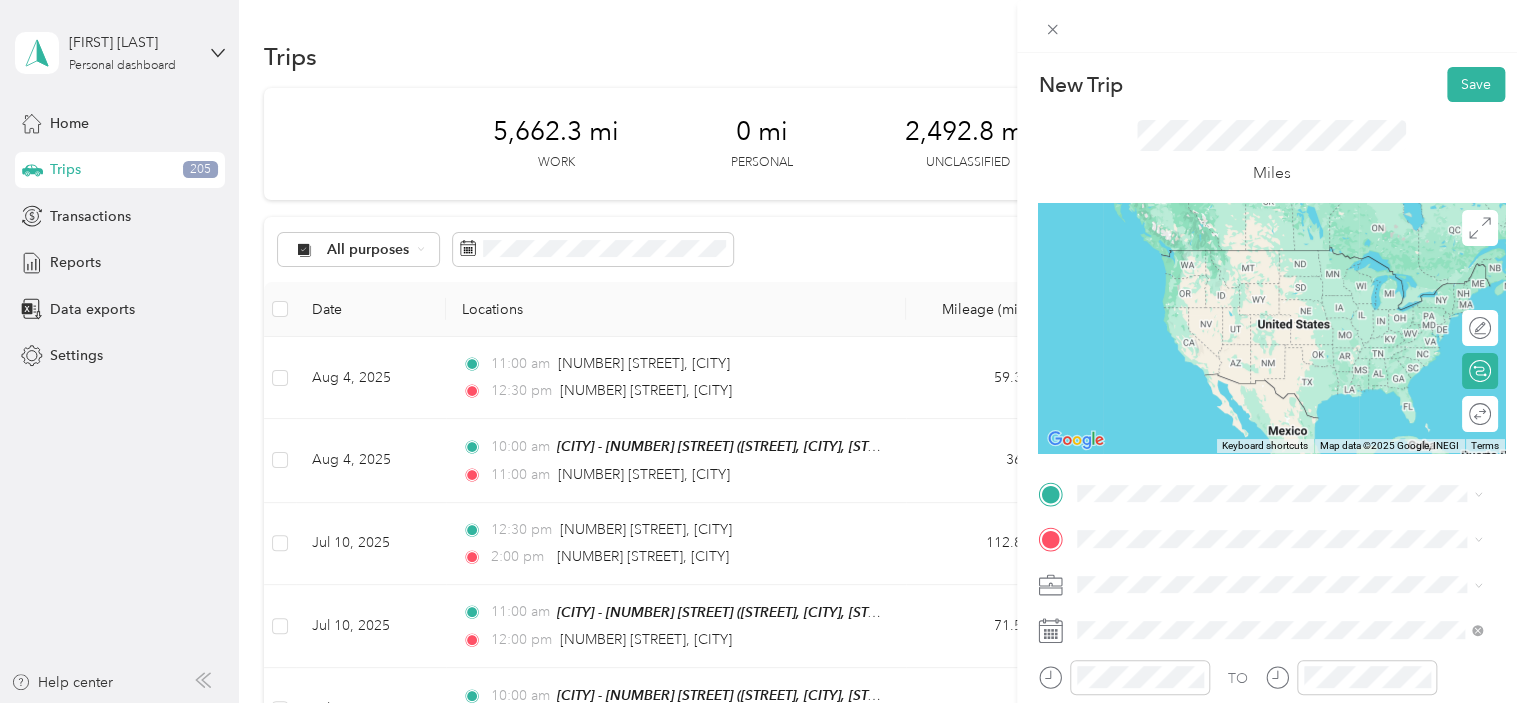 click on "New Trip Save This trip cannot be edited because it is either under review, approved, or paid. Contact your Team Manager to edit it. Miles ← Move left → Move right ↑ Move up ↓ Move down + Zoom in - Zoom out Home Jump left by 75% End Jump right by 75% Page Up Jump up by 75% Page Down Jump down by 75% Keyboard shortcuts Map Data Map data ©2025 Google, INEGI Map data ©2025 Google, INEGI 1000 km  Click to toggle between metric and imperial units Terms Report a map error Edit route Calculate route Round trip TO Add photo" at bounding box center (763, 351) 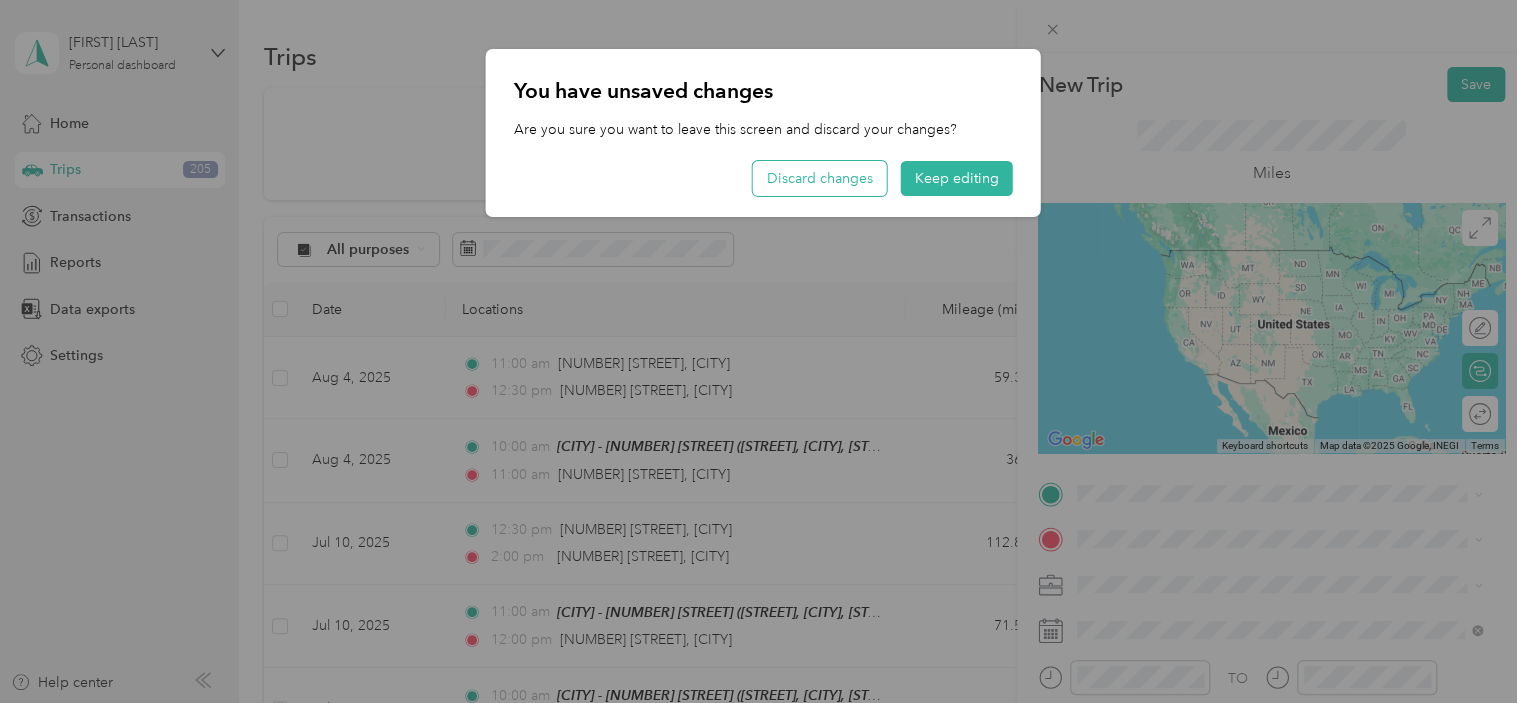 click on "Discard changes" at bounding box center (820, 178) 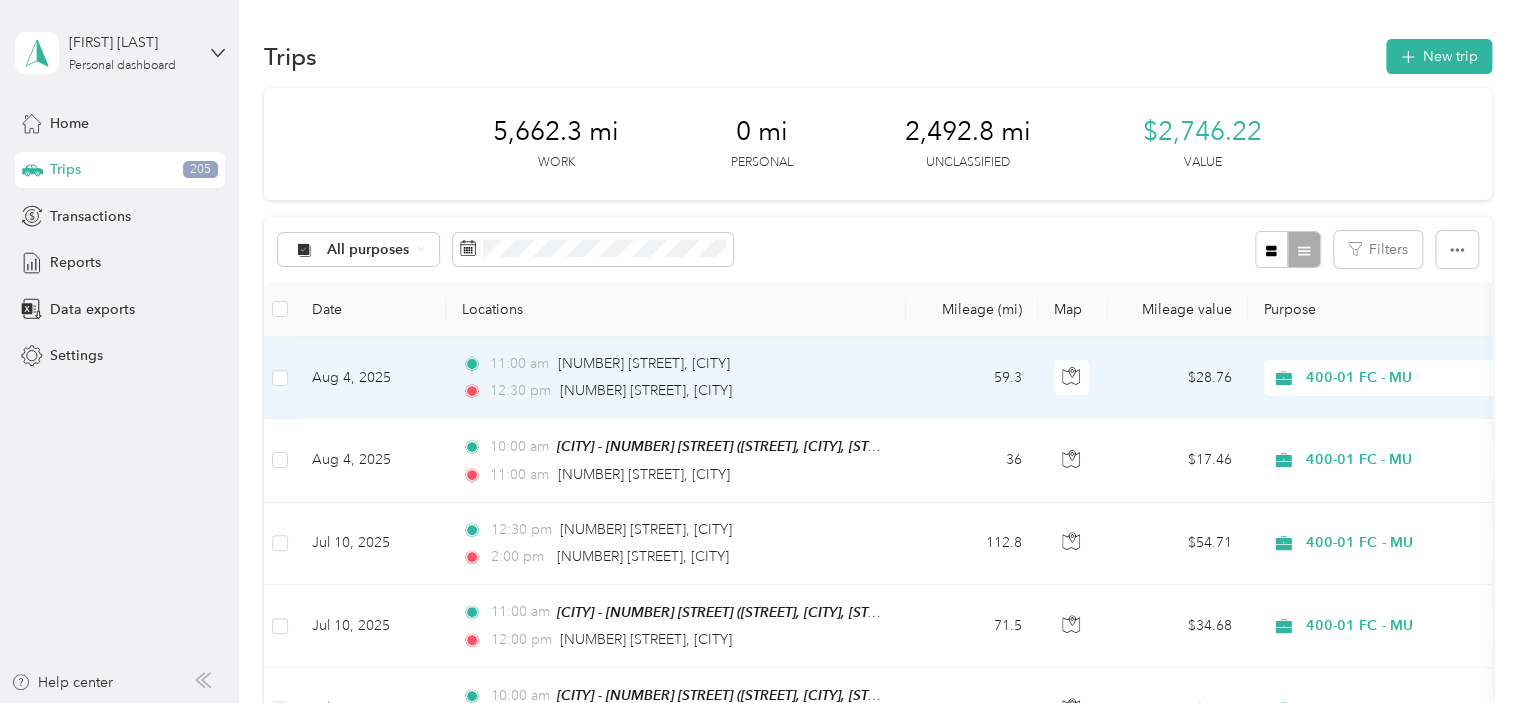 click on "Aug 4, 2025" at bounding box center (371, 378) 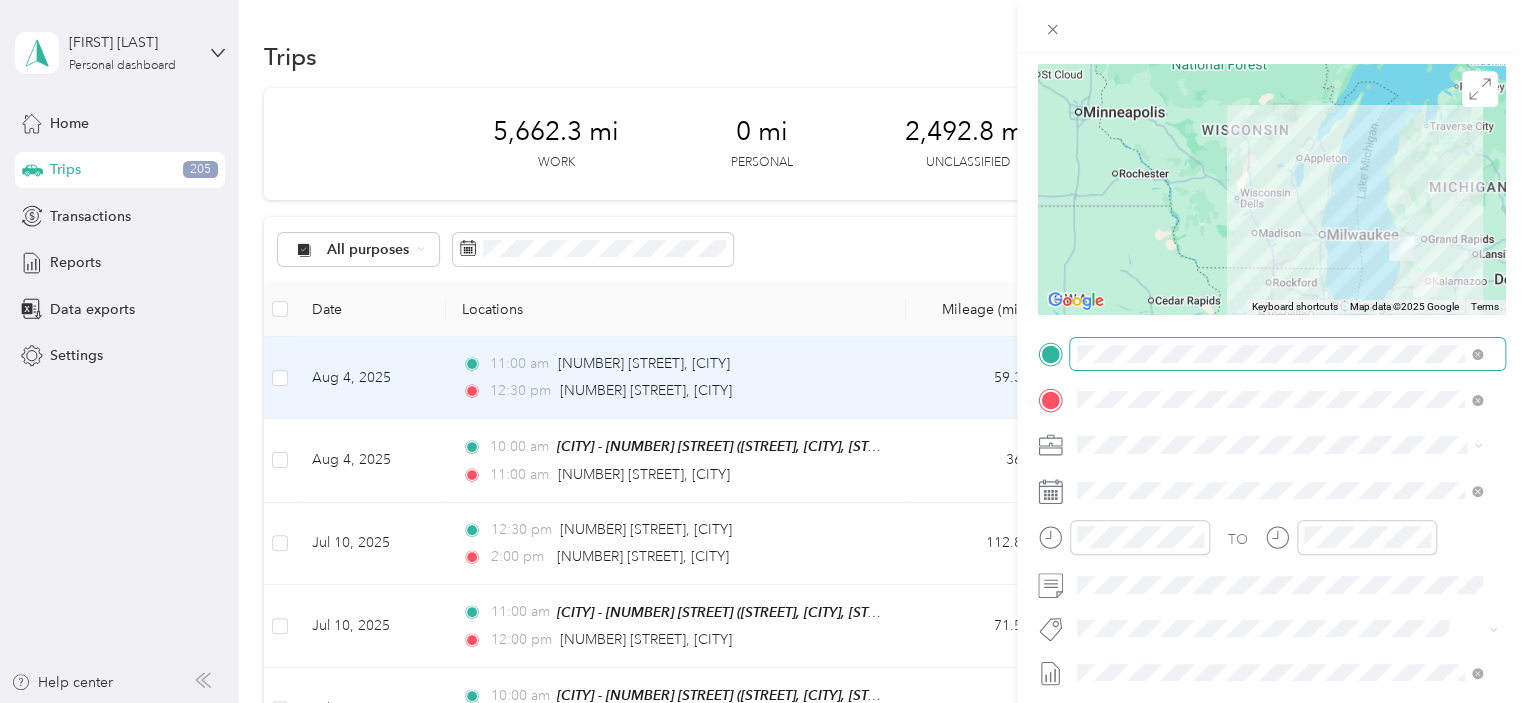 scroll, scrollTop: 139, scrollLeft: 0, axis: vertical 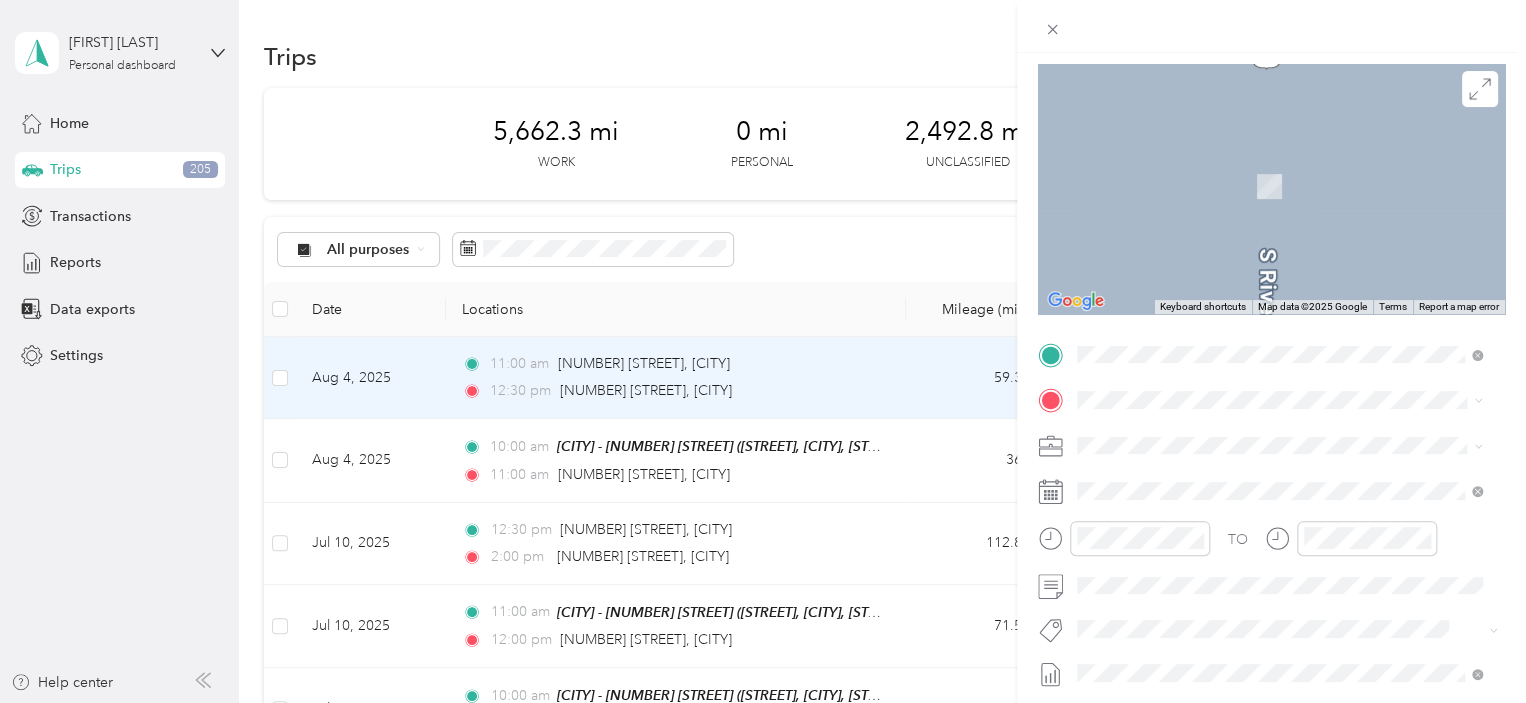 click on "[NUMBER] [STREET]
[CITY], [STATE] [POSTAL_CODE], [COUNTRY]" at bounding box center (1259, 469) 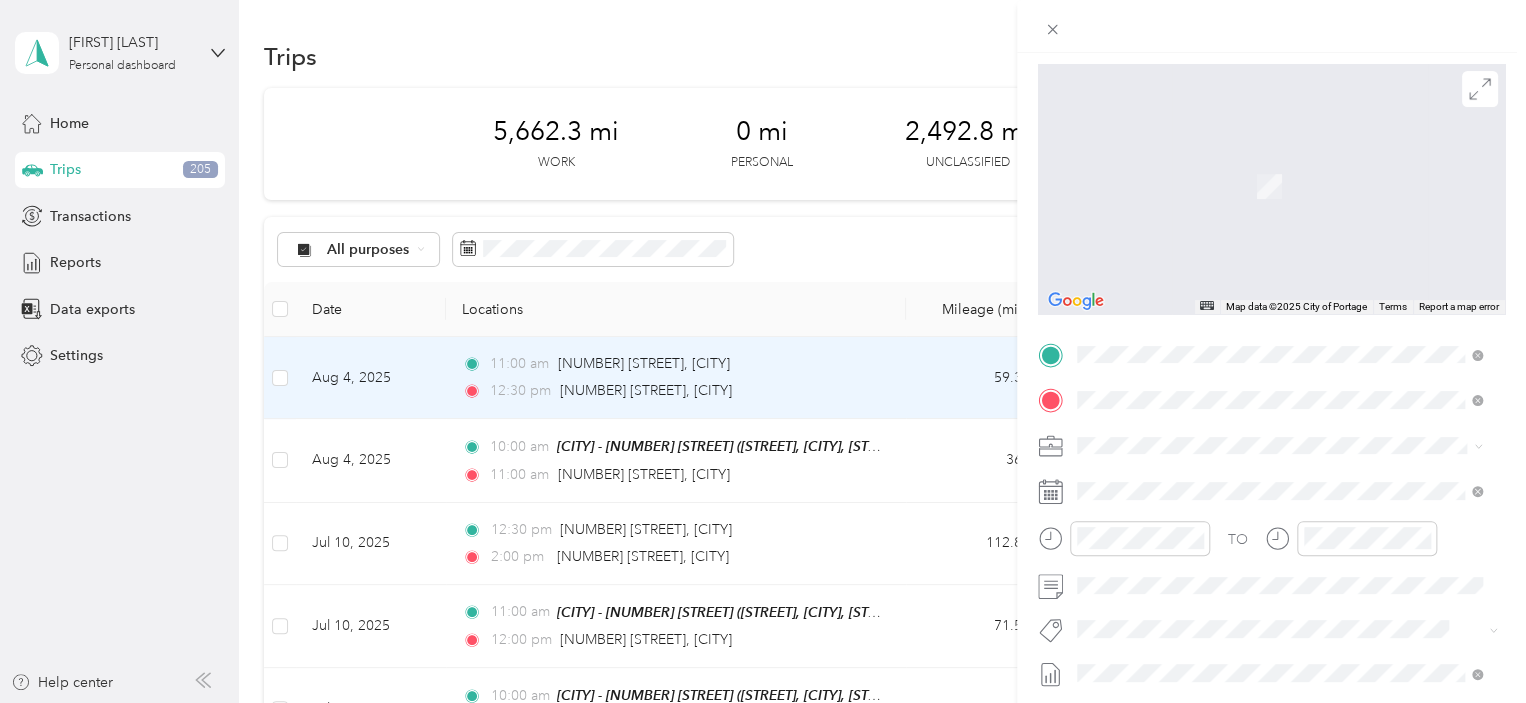 click on "[NUMBER] [STREET]
[CITY], [STATE] [POSTAL_CODE], [COUNTRY]" at bounding box center (1259, 435) 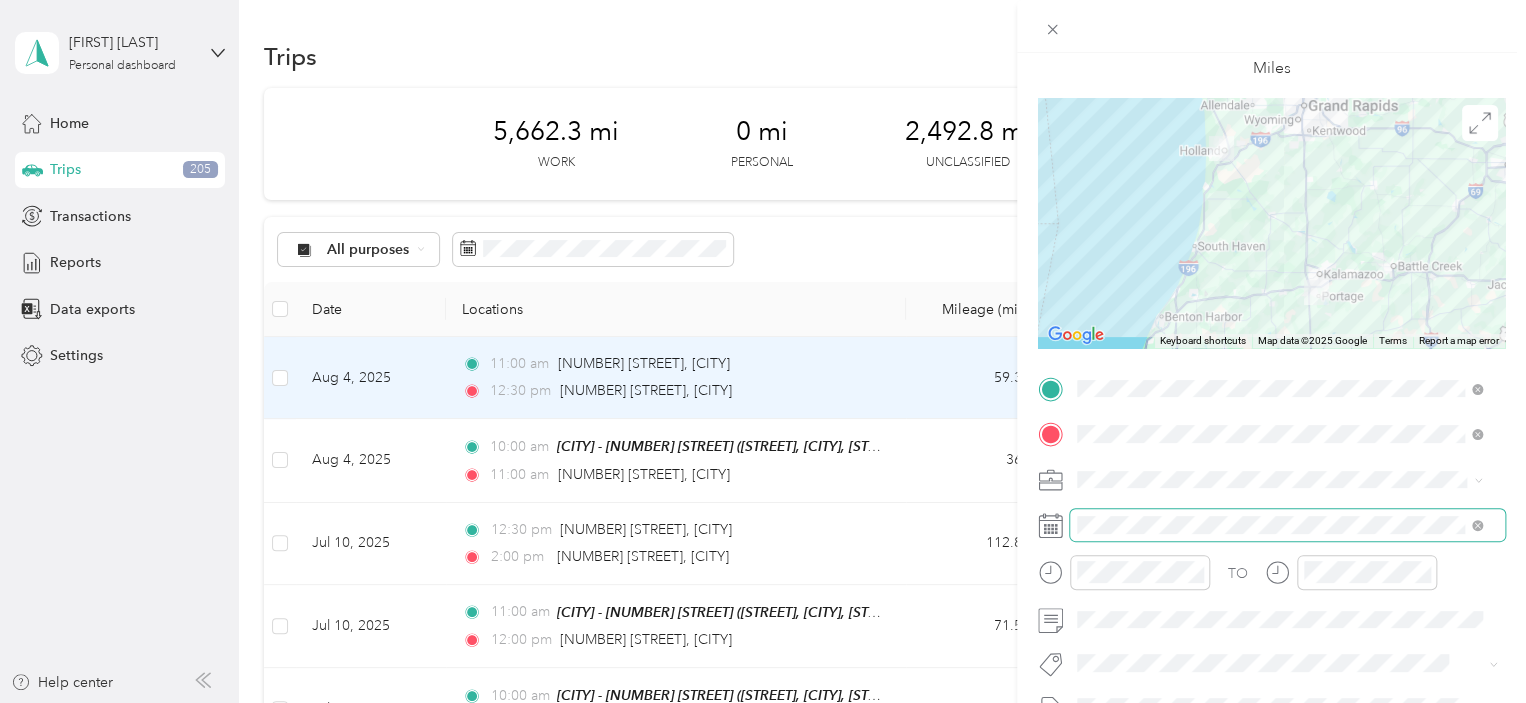 scroll, scrollTop: 0, scrollLeft: 0, axis: both 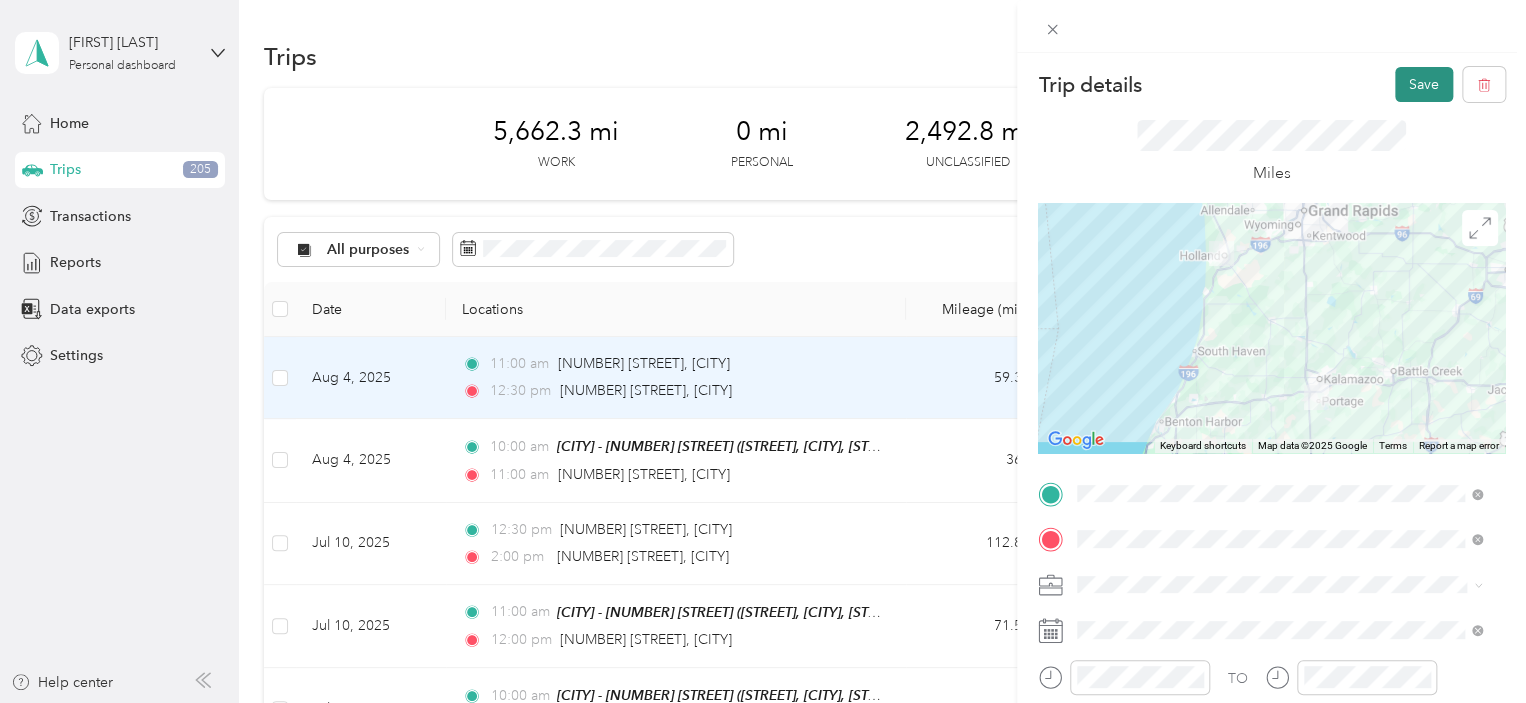 click on "Save" at bounding box center (1424, 84) 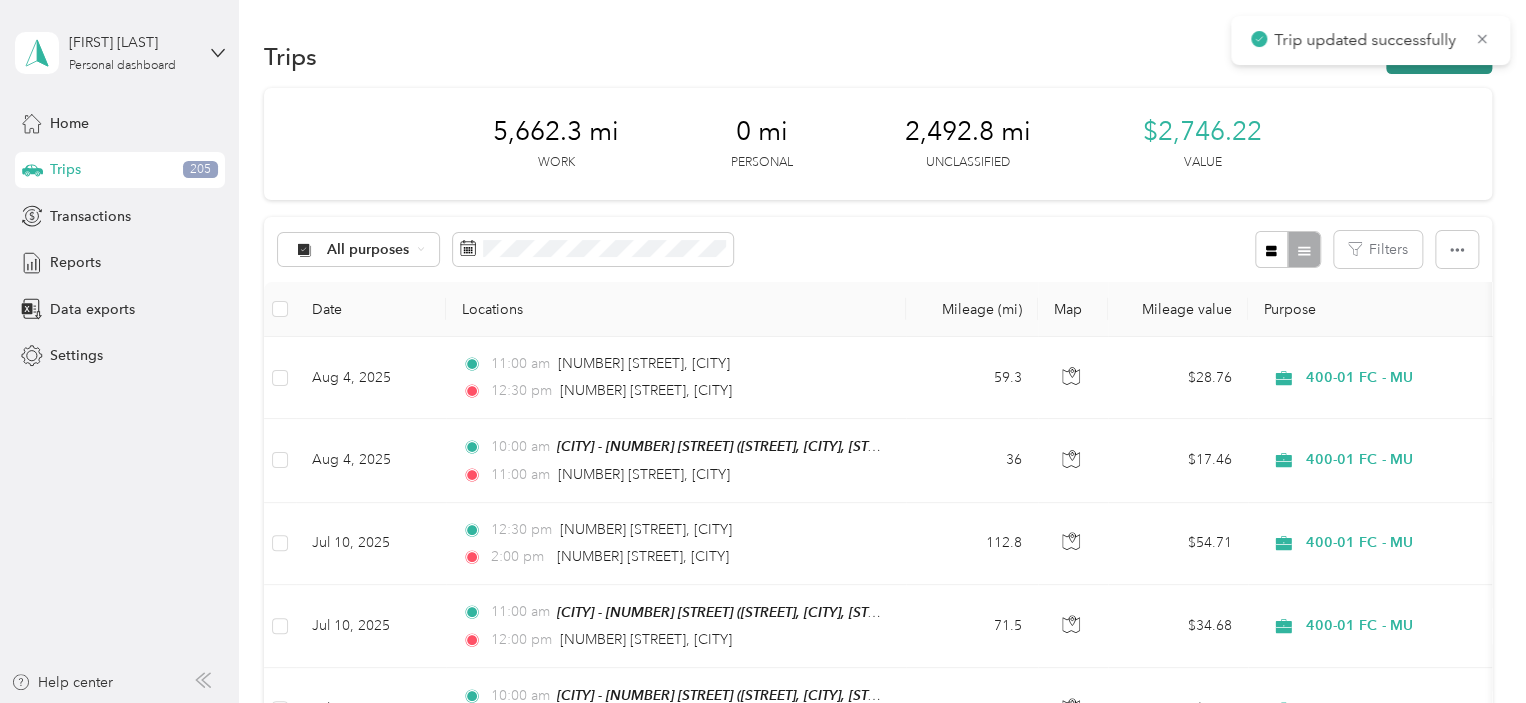 click on "New trip" at bounding box center (1439, 56) 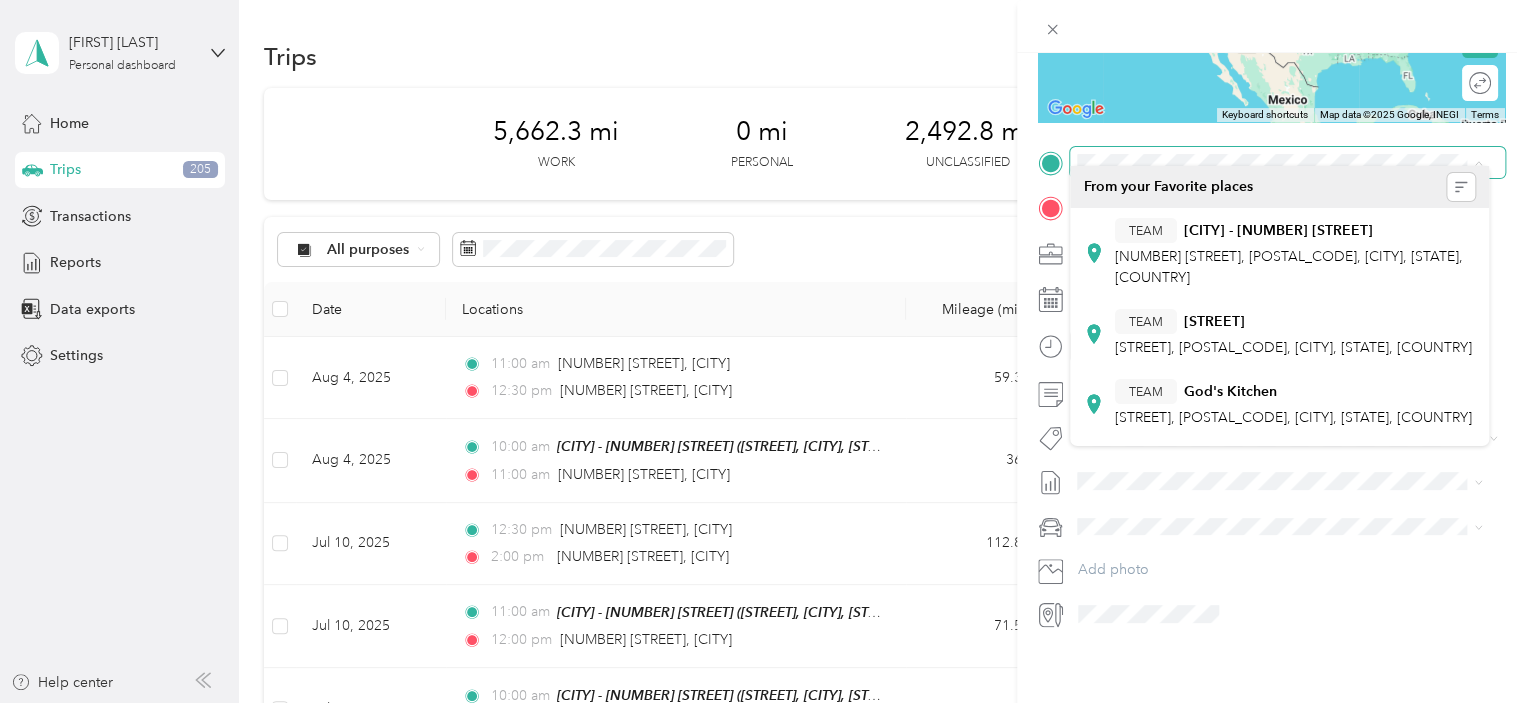 scroll, scrollTop: 345, scrollLeft: 0, axis: vertical 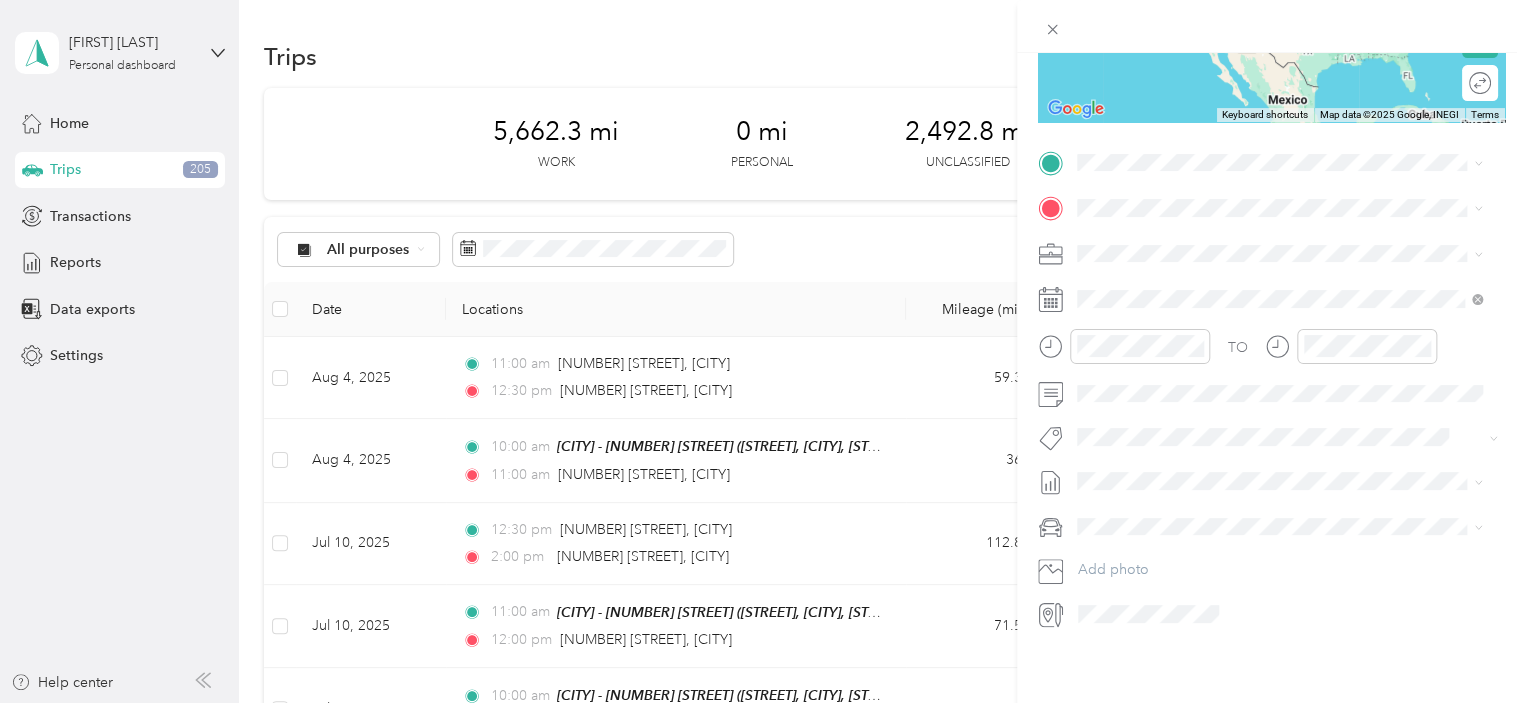 click on "[NUMBER] [STREET]
[CITY], [STATE] [POSTAL_CODE], [COUNTRY]" at bounding box center (1279, 218) 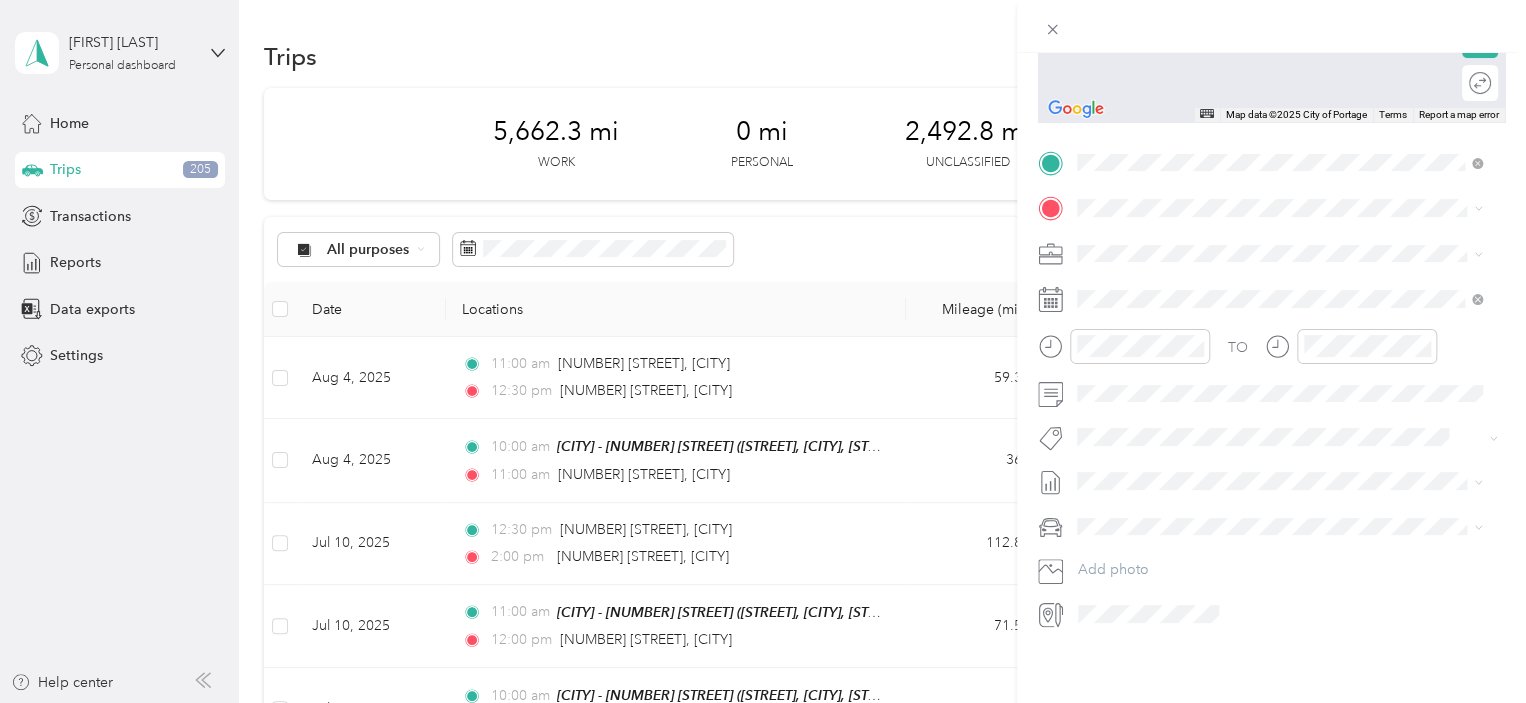 click on "[NUMBER] [STREET]
[CITY], [STATE] [POSTAL_CODE], [COUNTRY]" at bounding box center (1279, 263) 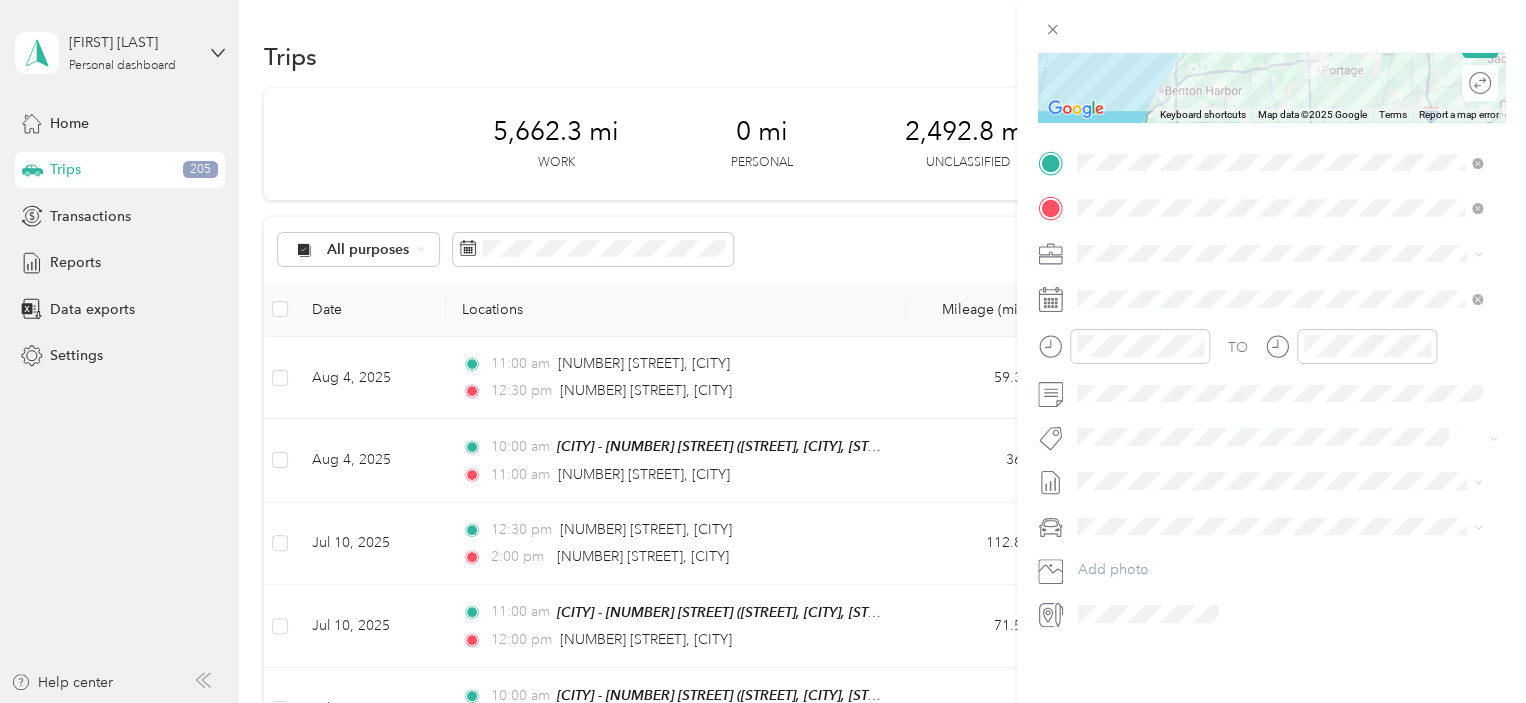 click on "400-01 FC - MU" at bounding box center (1279, 297) 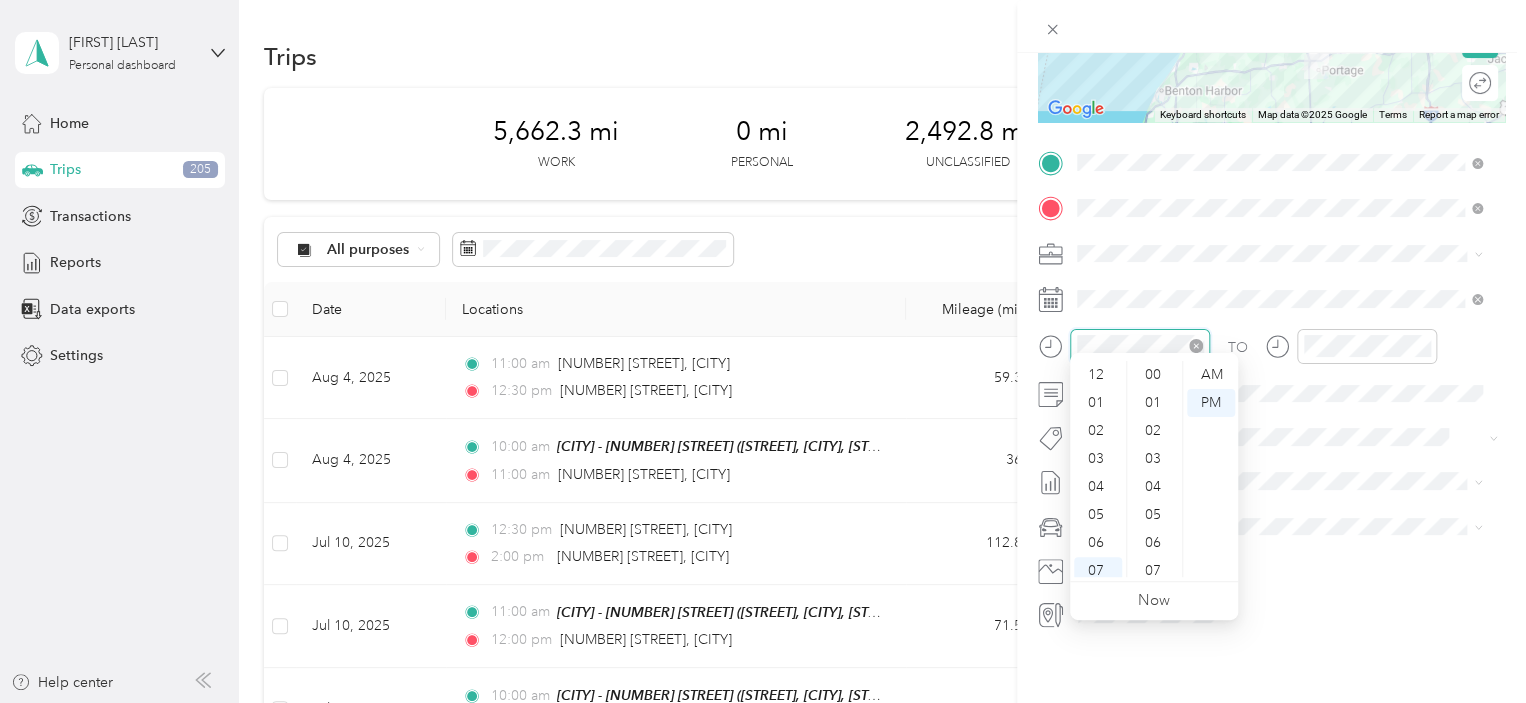 scroll, scrollTop: 896, scrollLeft: 0, axis: vertical 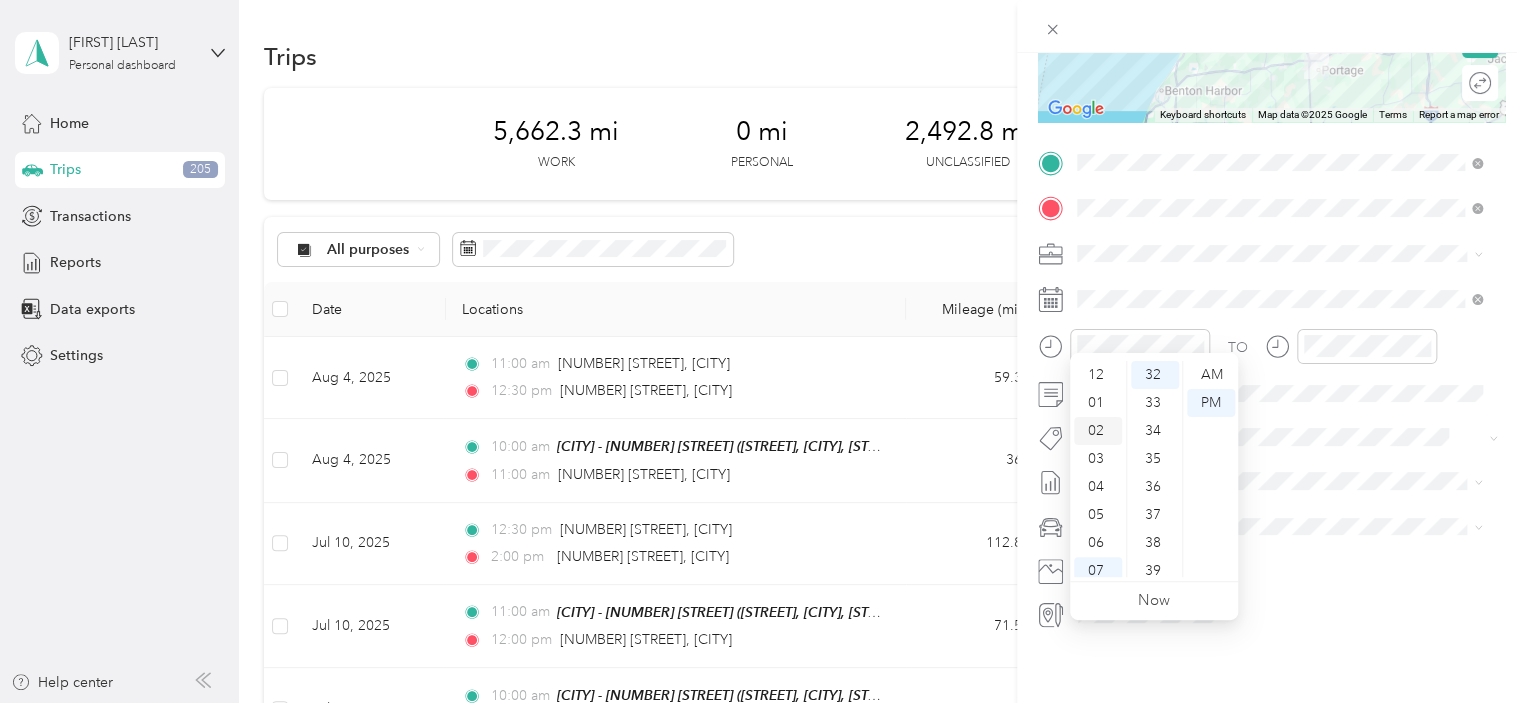 click on "02" at bounding box center (1098, 431) 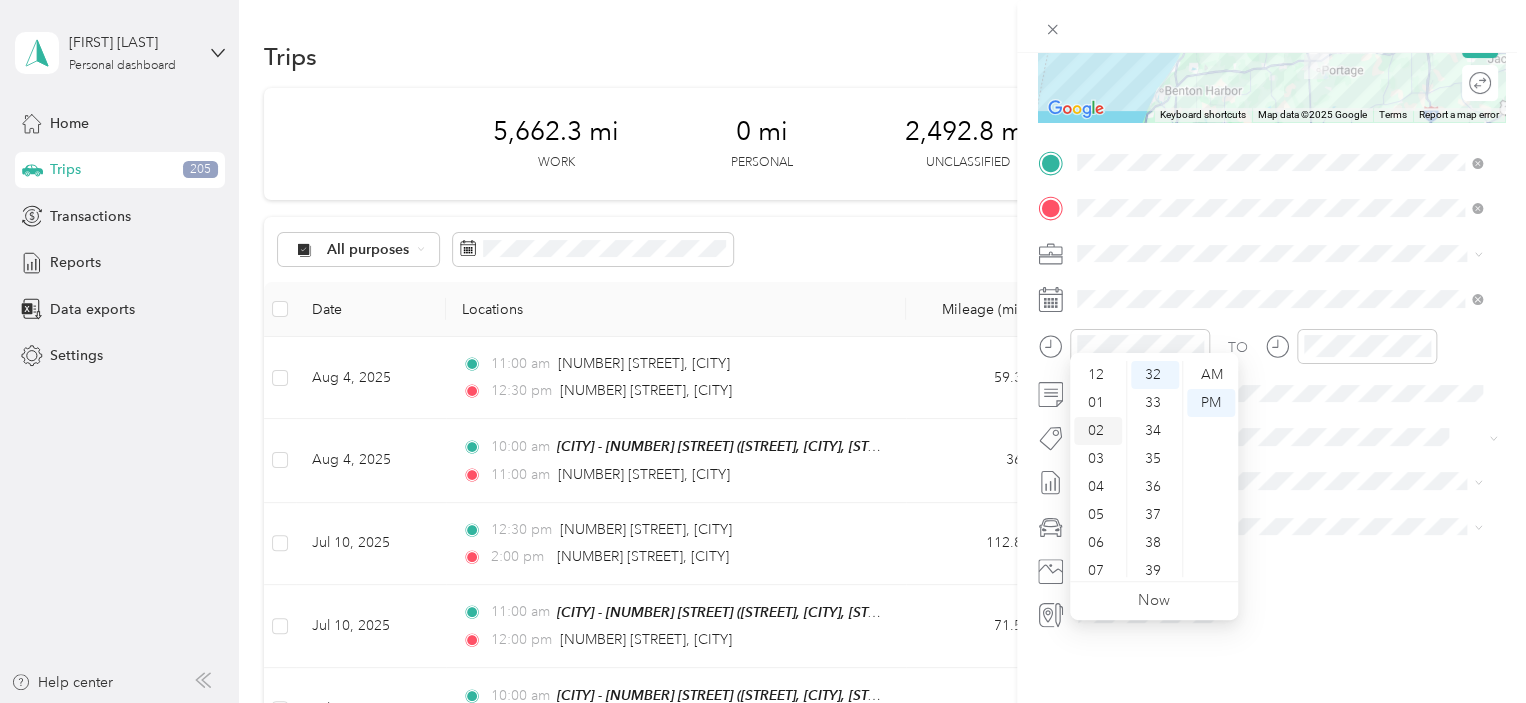 scroll, scrollTop: 56, scrollLeft: 0, axis: vertical 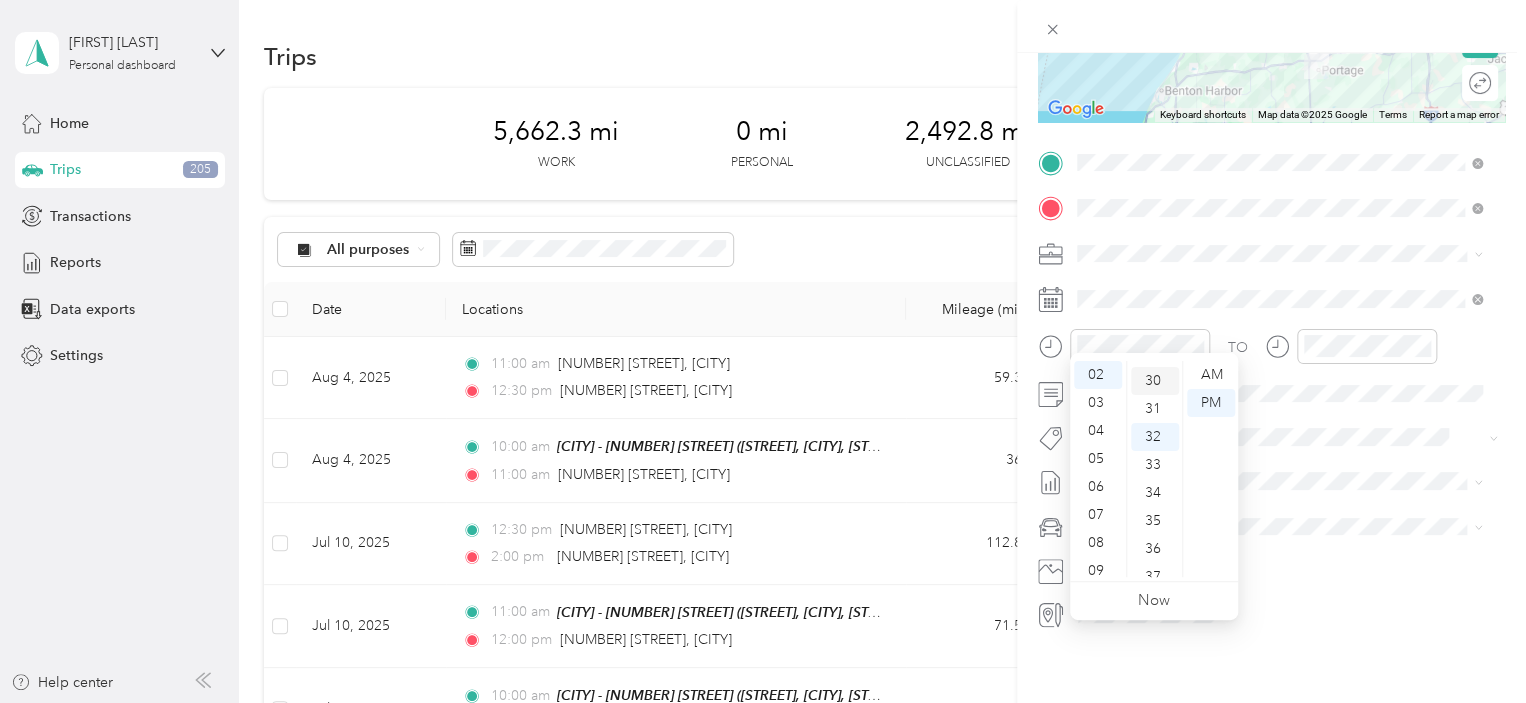 click on "30" at bounding box center (1155, 381) 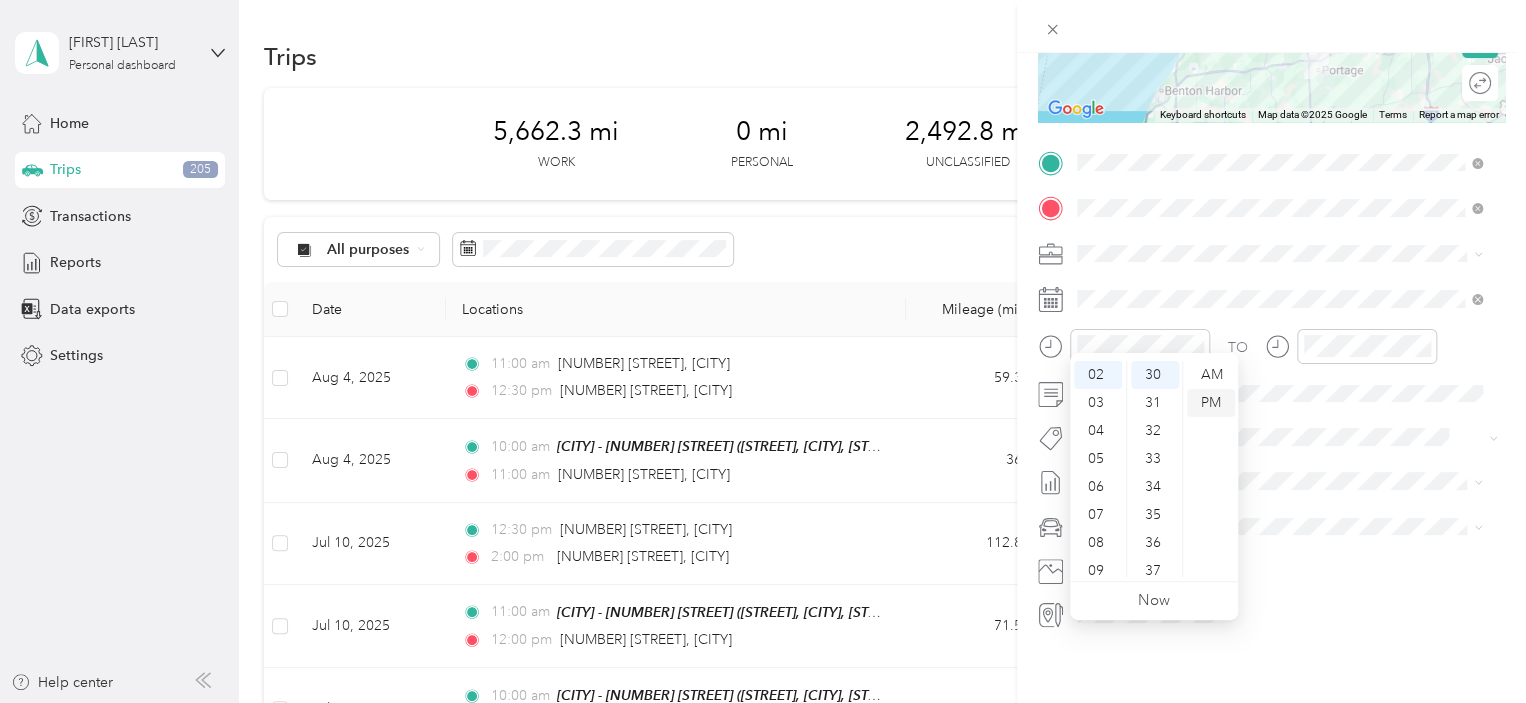 click on "PM" at bounding box center [1211, 403] 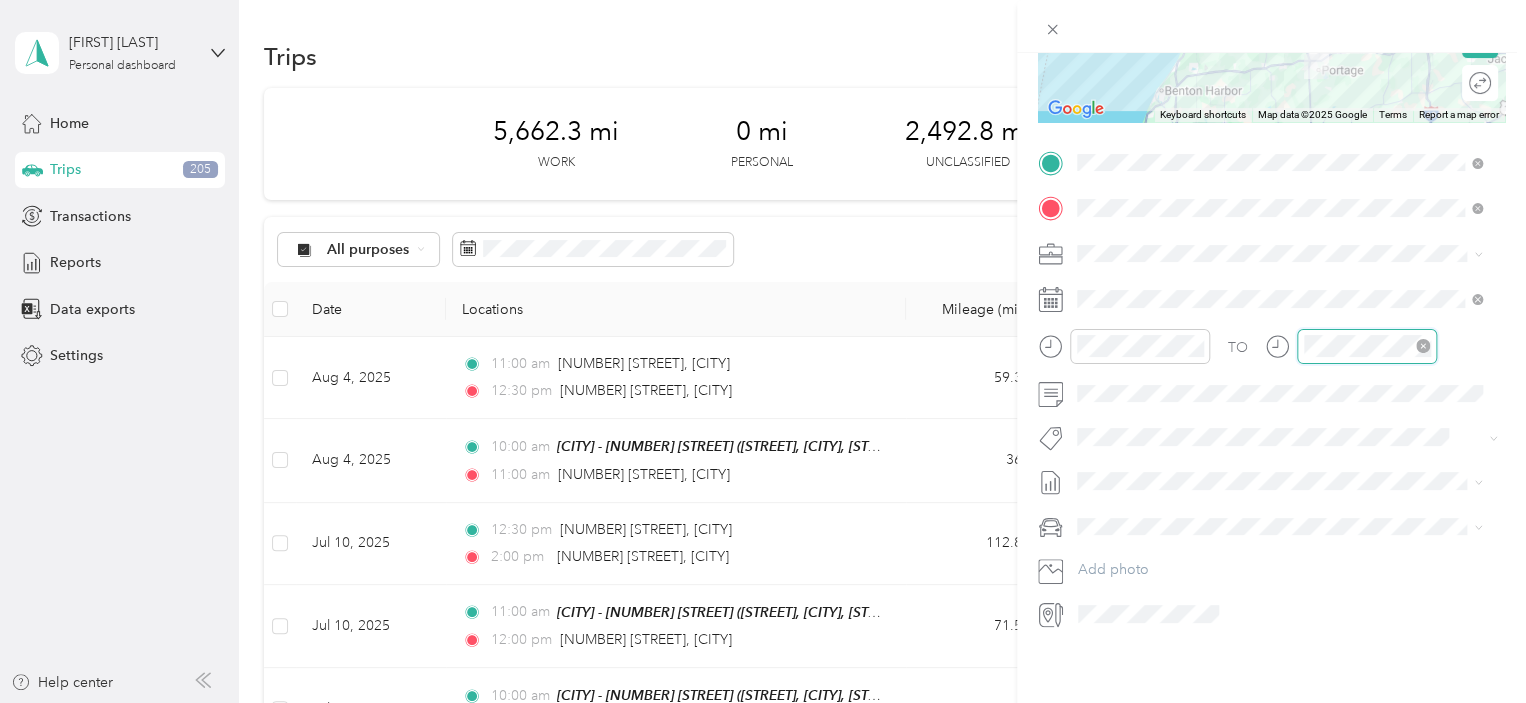 scroll, scrollTop: 120, scrollLeft: 0, axis: vertical 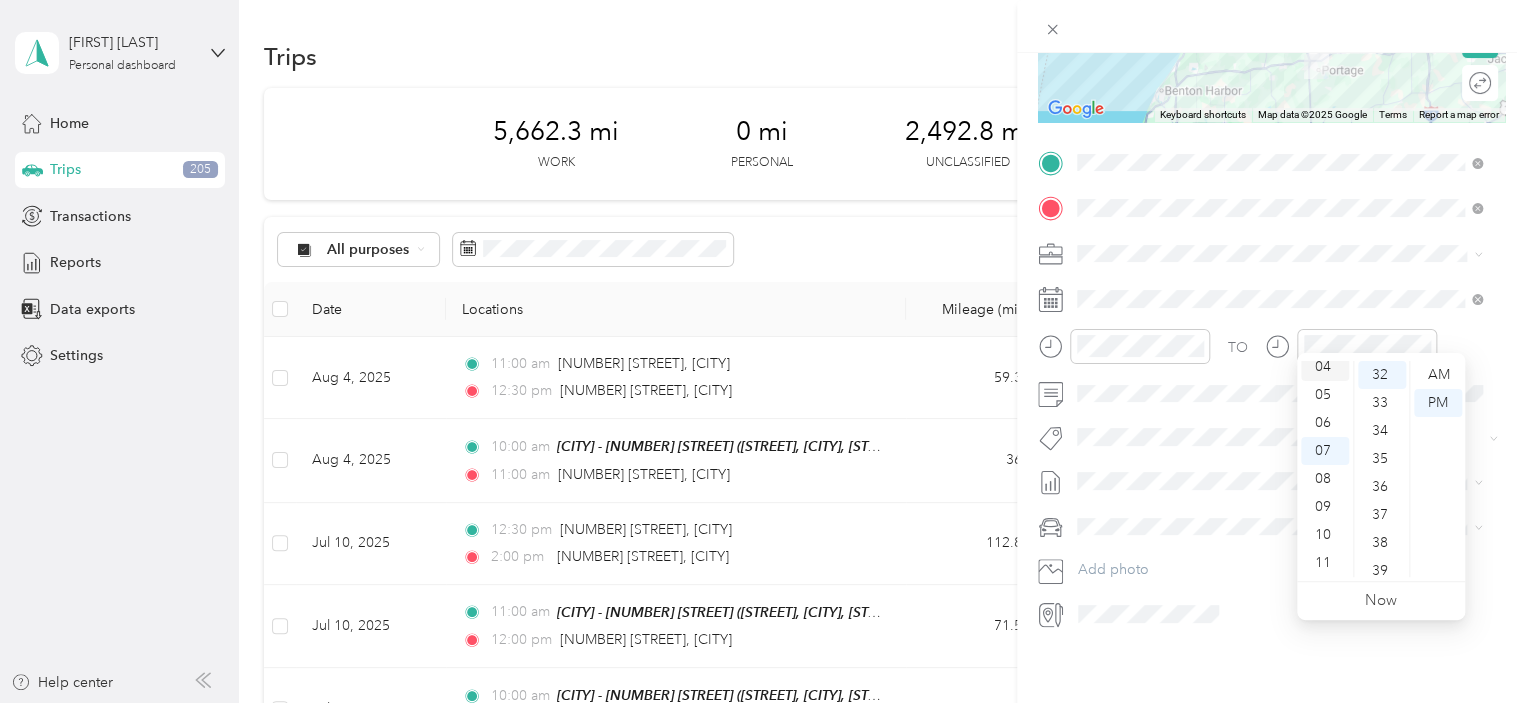 click on "04" at bounding box center [1325, 367] 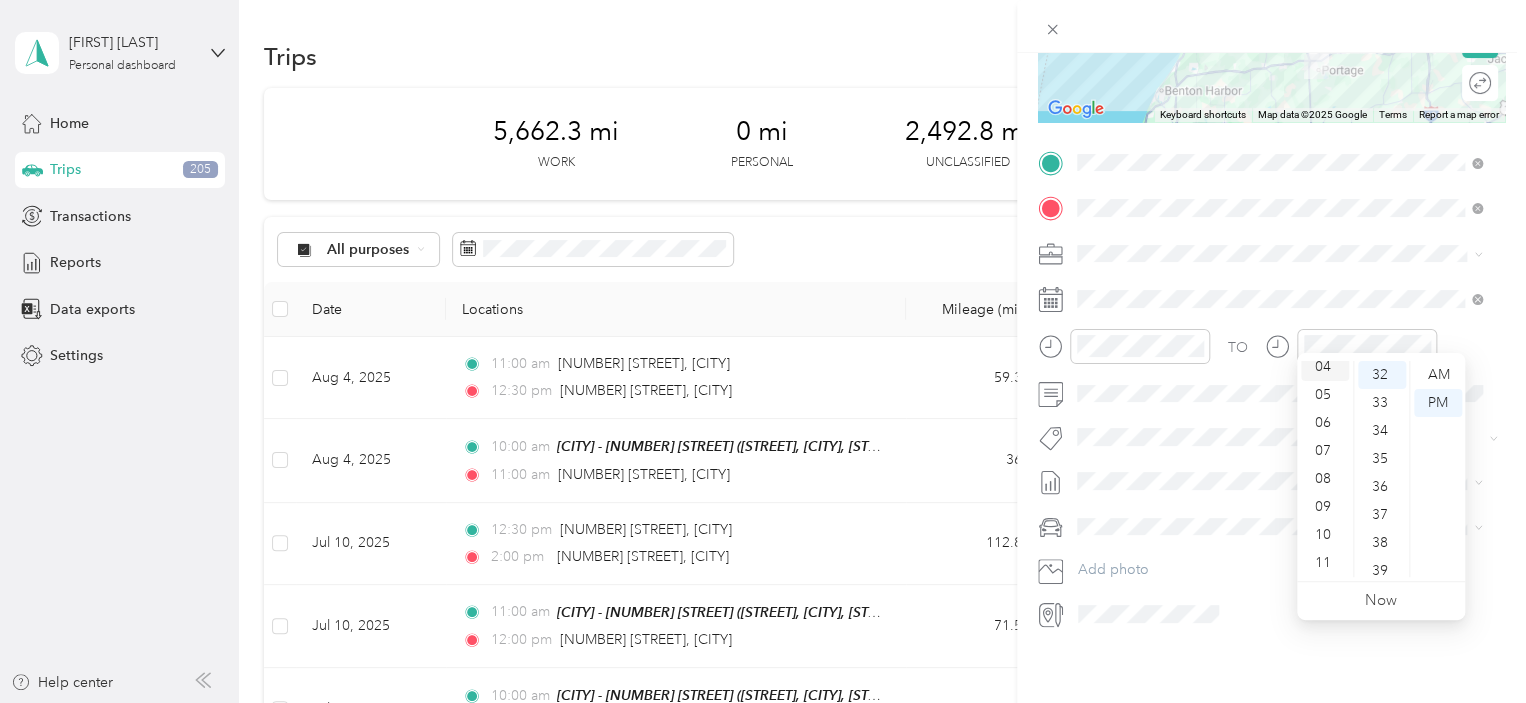 scroll, scrollTop: 112, scrollLeft: 0, axis: vertical 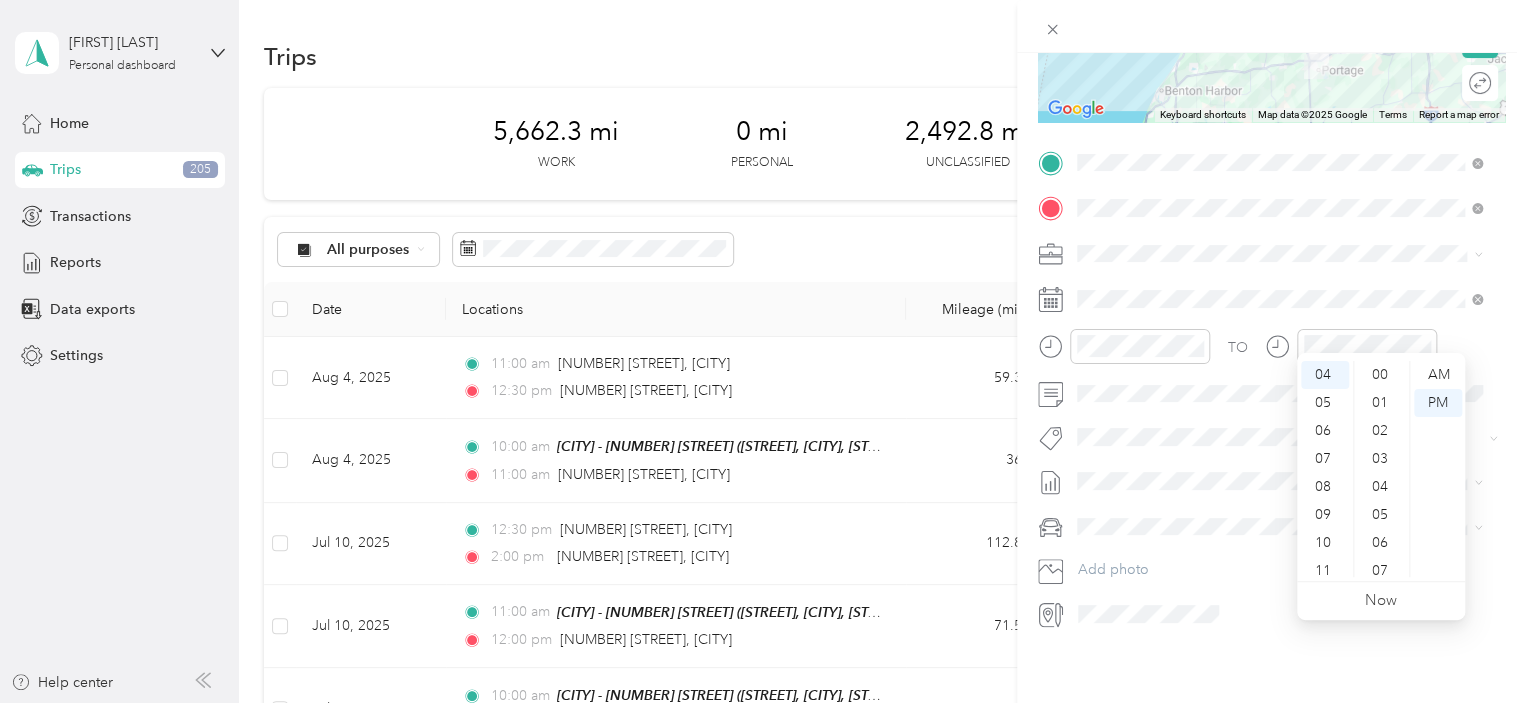 click on "00" at bounding box center (1382, 375) 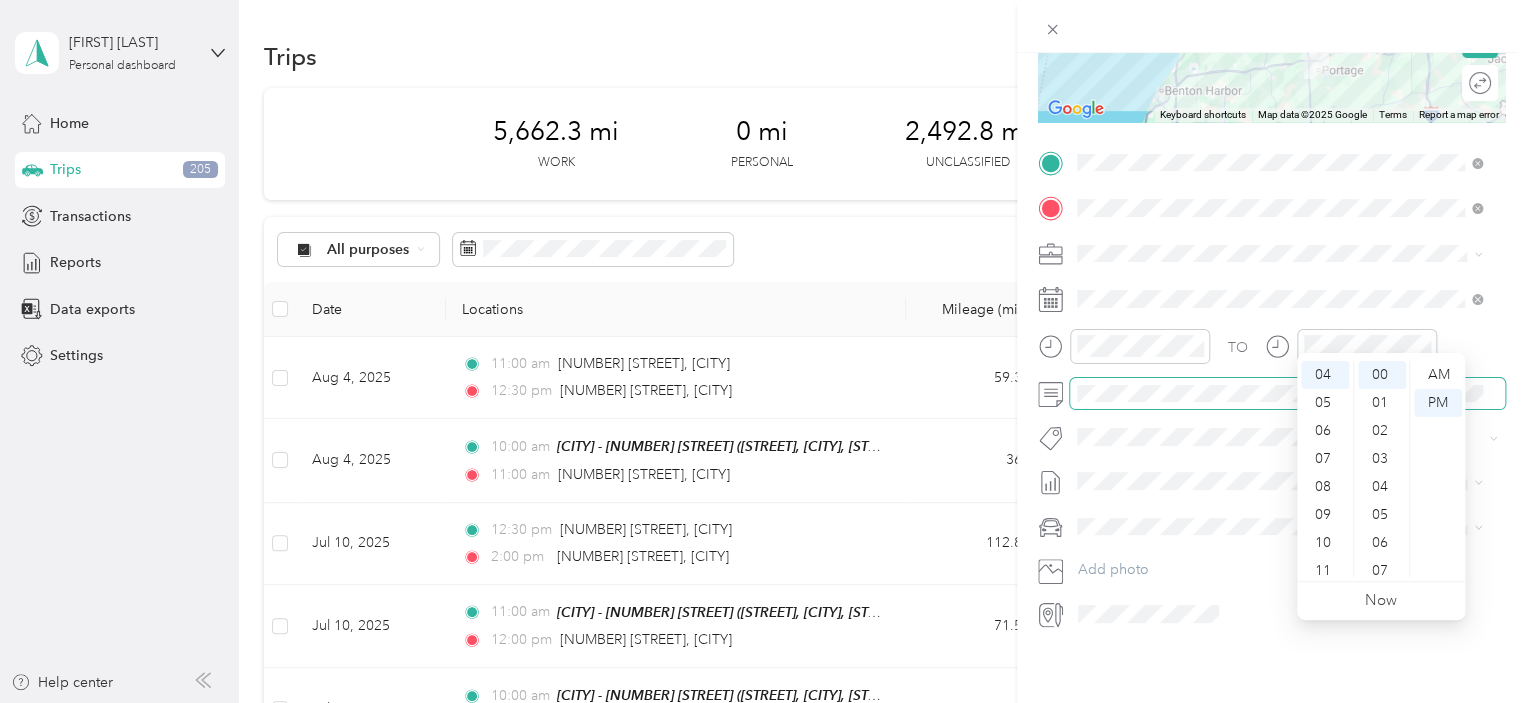 click at bounding box center (1287, 394) 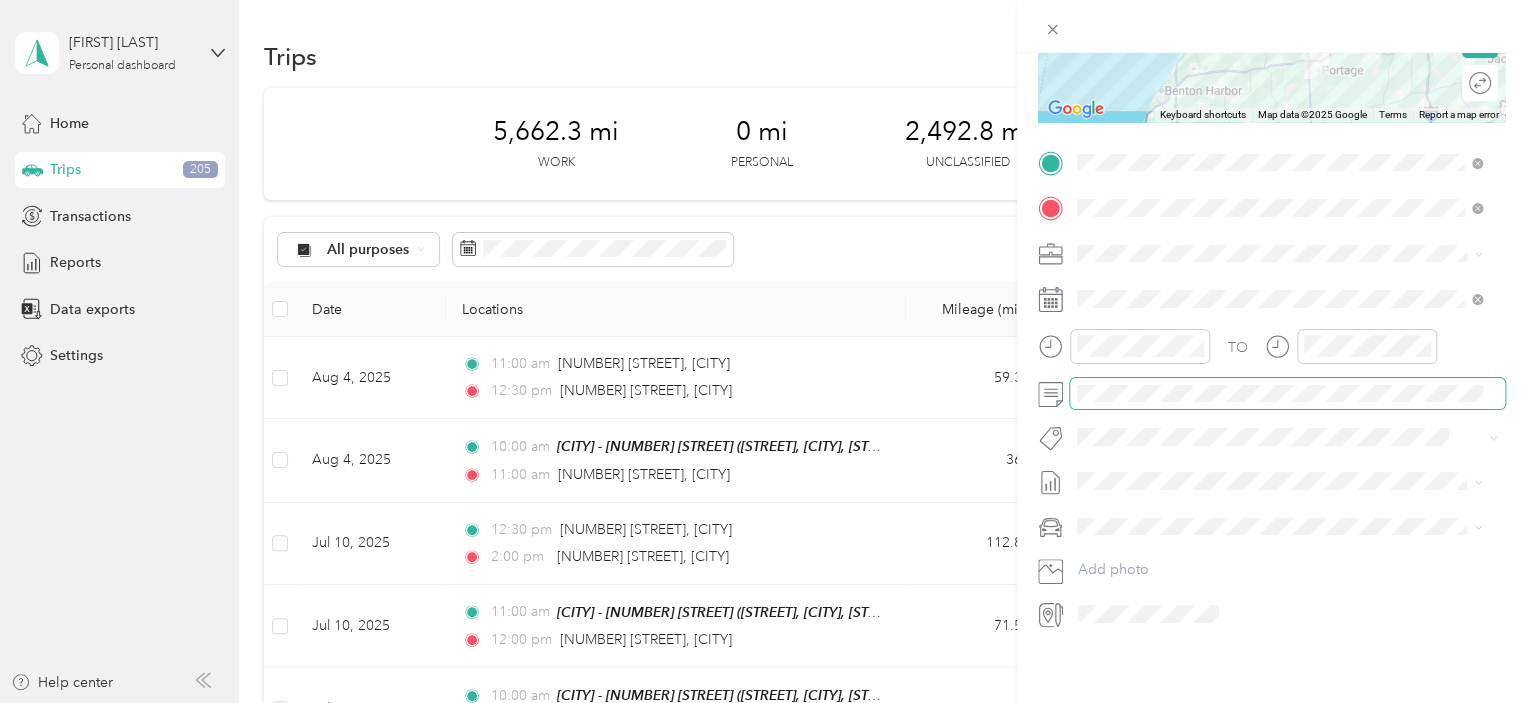 scroll, scrollTop: 0, scrollLeft: 0, axis: both 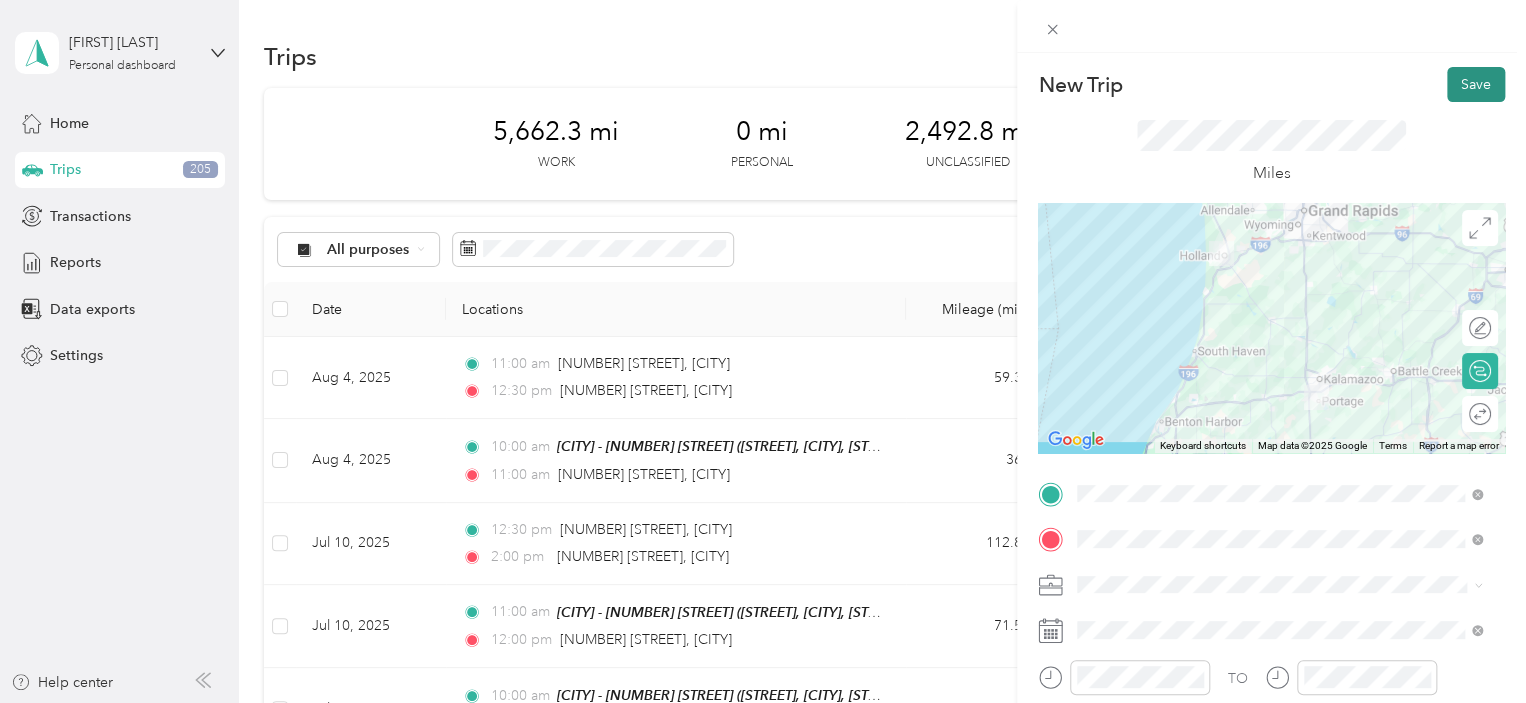 click on "Save" at bounding box center (1476, 84) 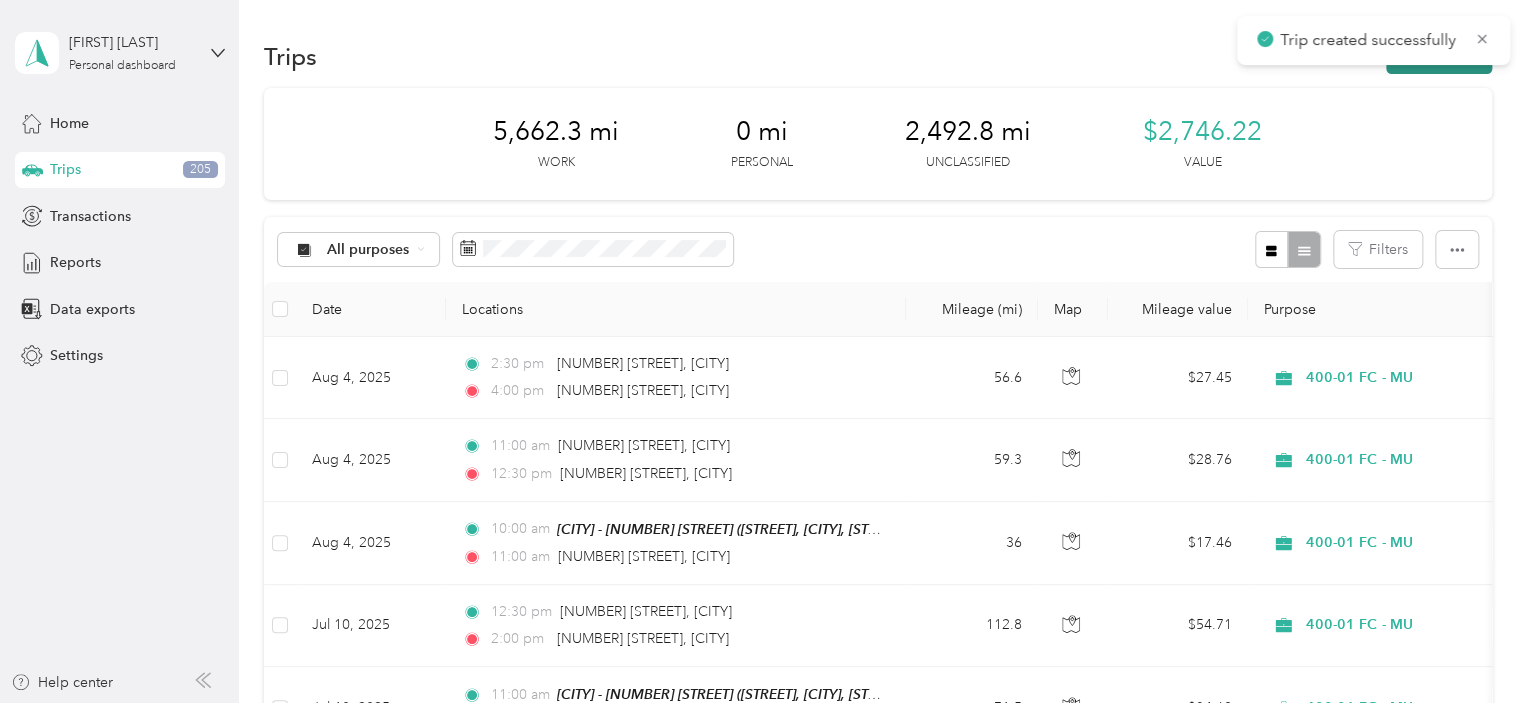 click on "New trip" at bounding box center [1439, 56] 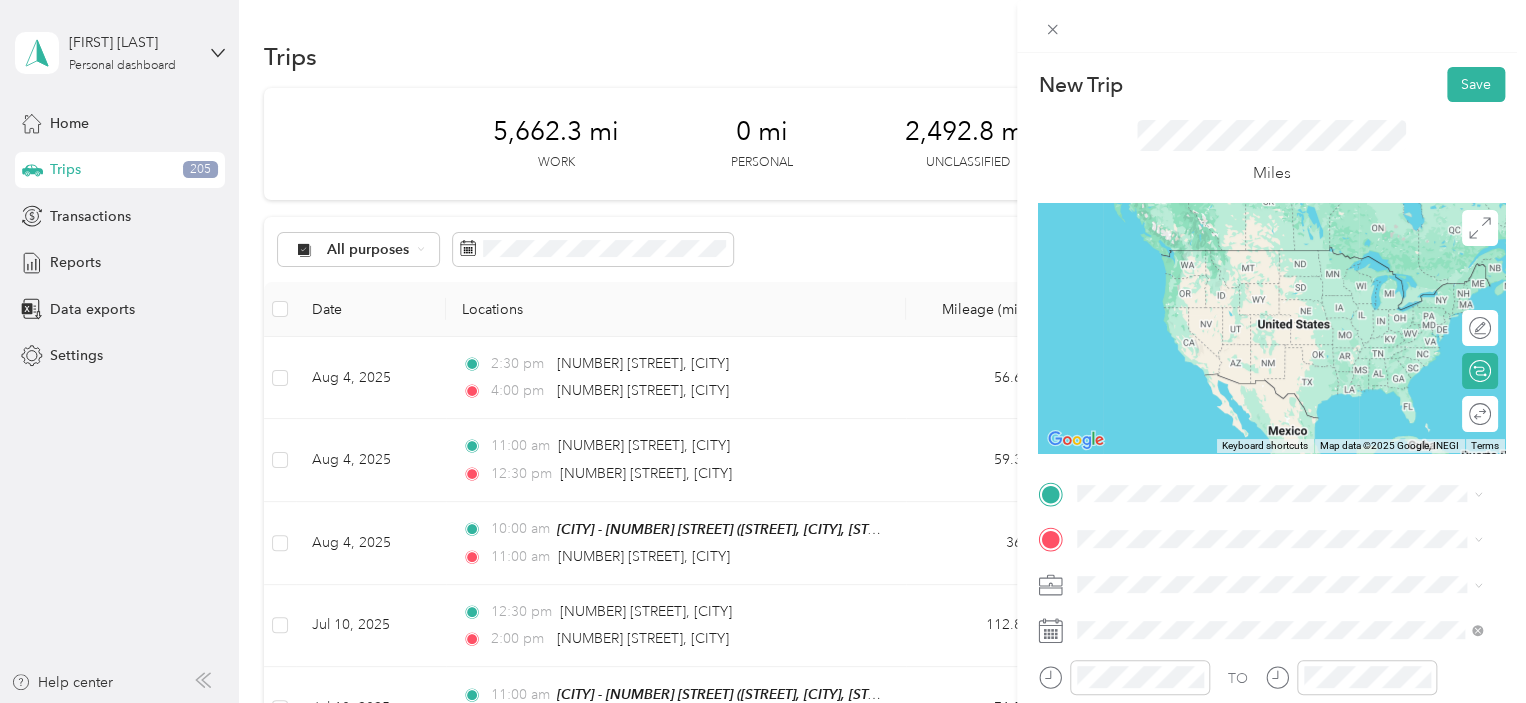 click on "[NUMBER] [STREET]
[CITY], [STATE] [POSTAL_CODE], [COUNTRY]" at bounding box center (1259, 253) 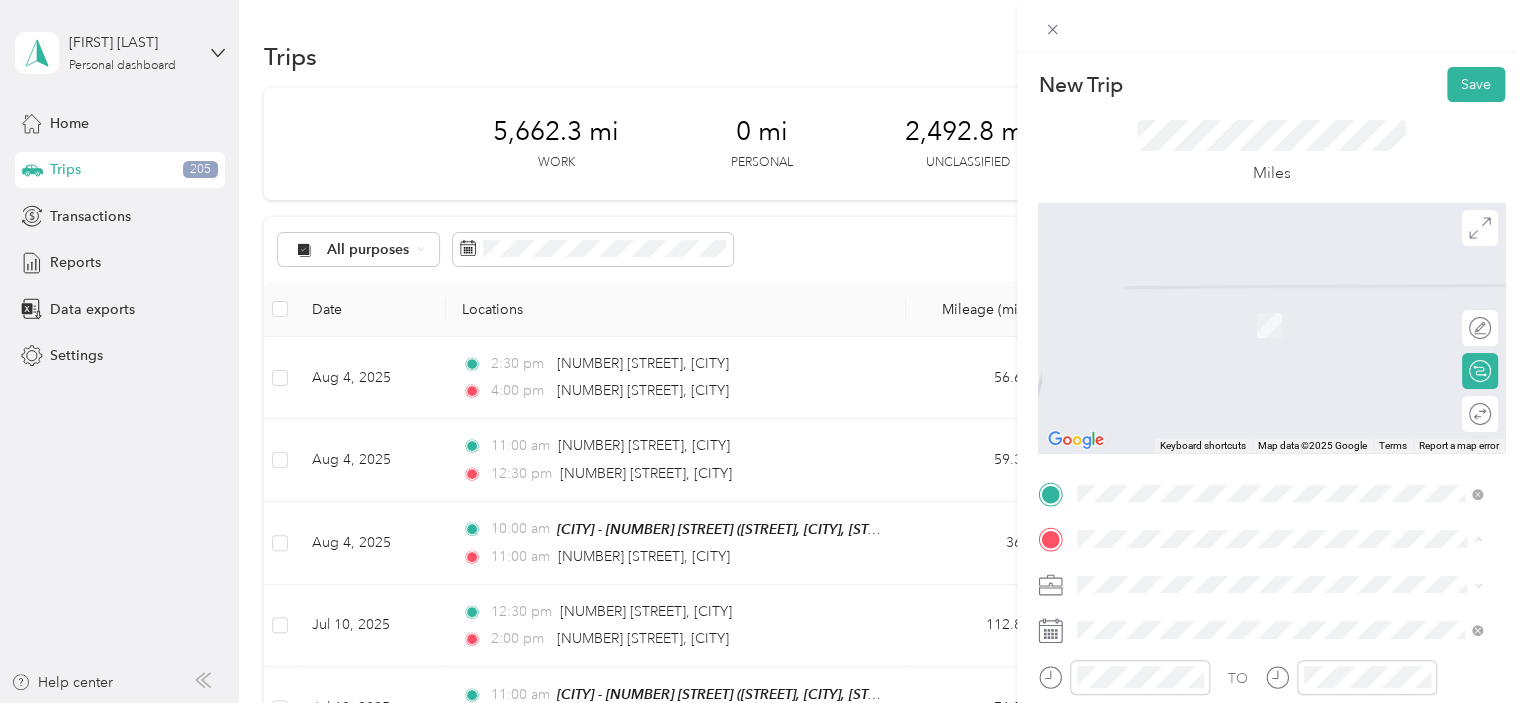click on "TEAM [CITY] - [NUMBER] [STREET] [STREET], [POSTAL_CODE], [CITY], [STATE], [COUNTRY]" at bounding box center (1295, 329) 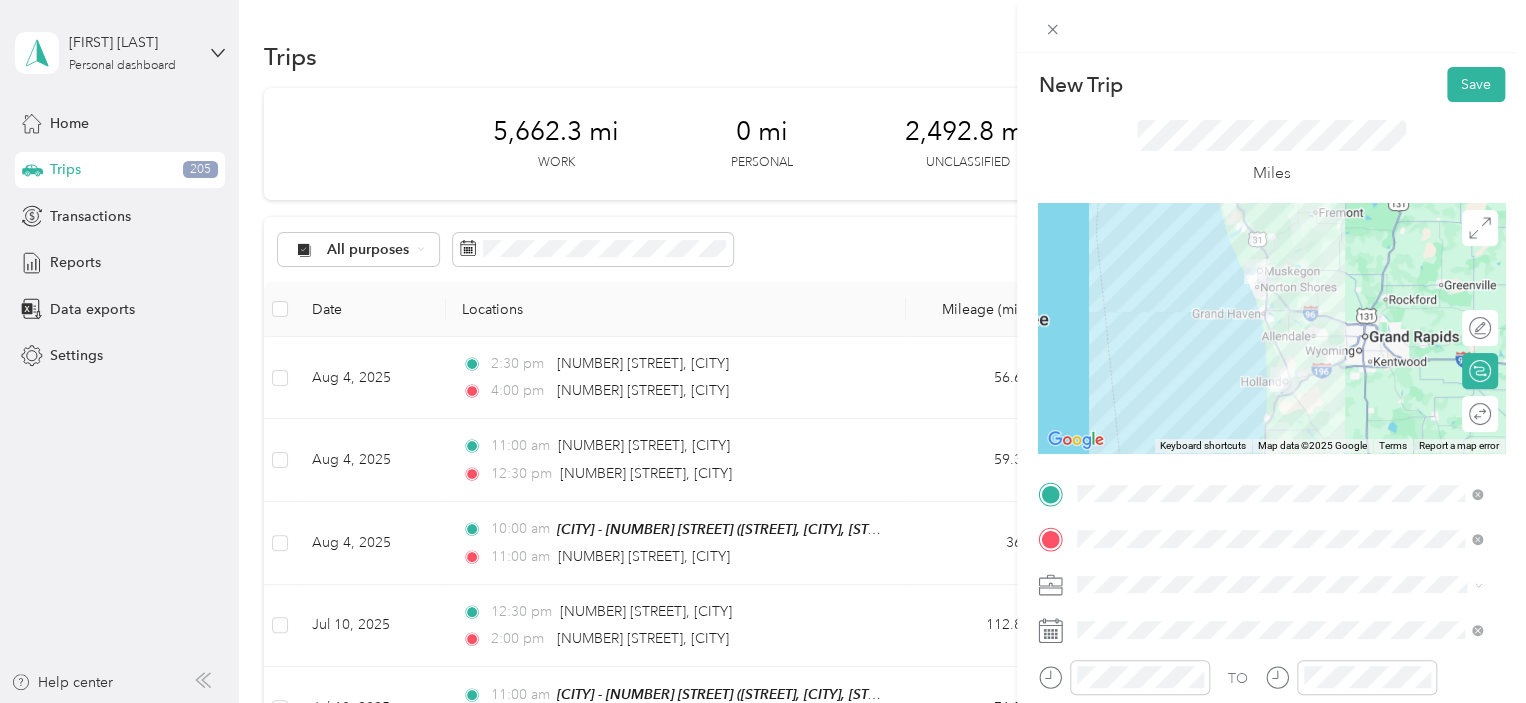 click on "400-01 FC - MU" at bounding box center [1279, 512] 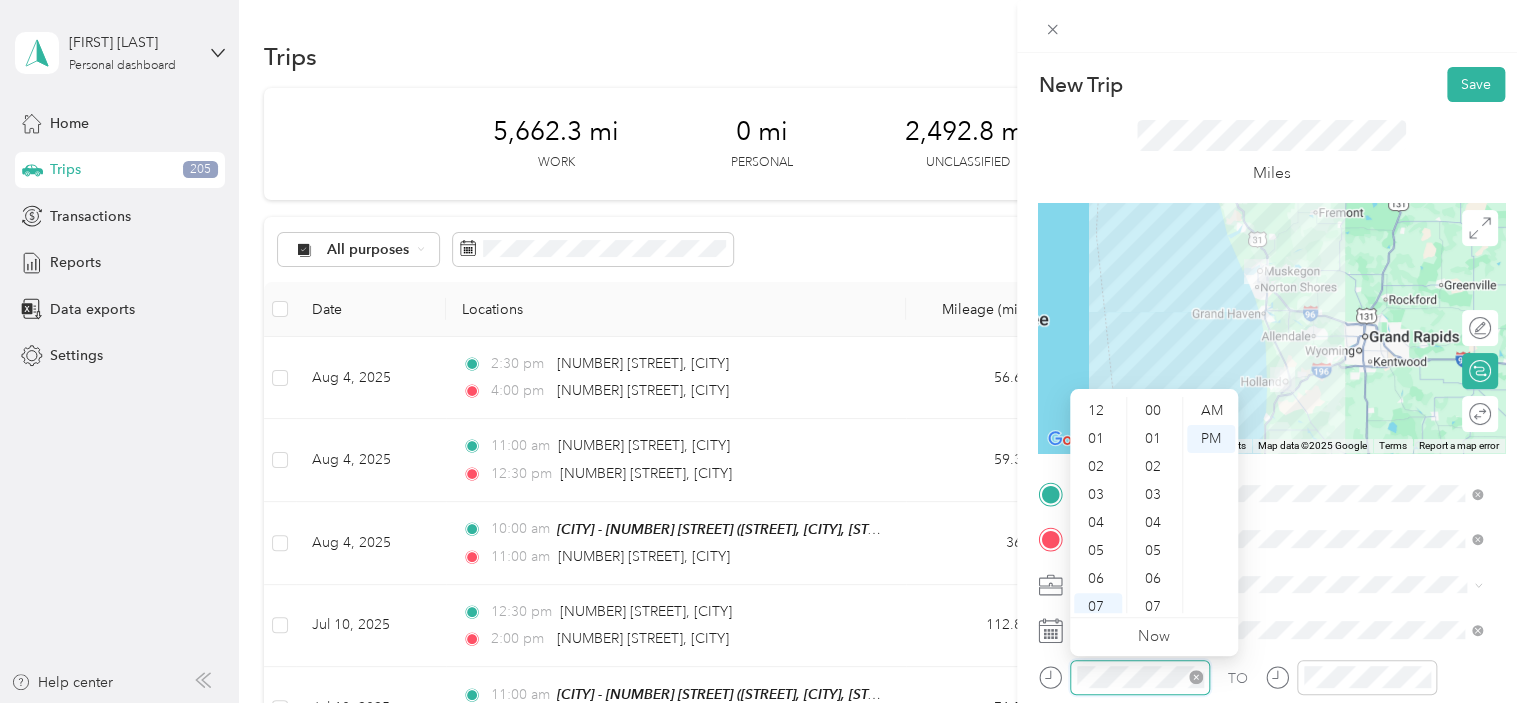scroll, scrollTop: 924, scrollLeft: 0, axis: vertical 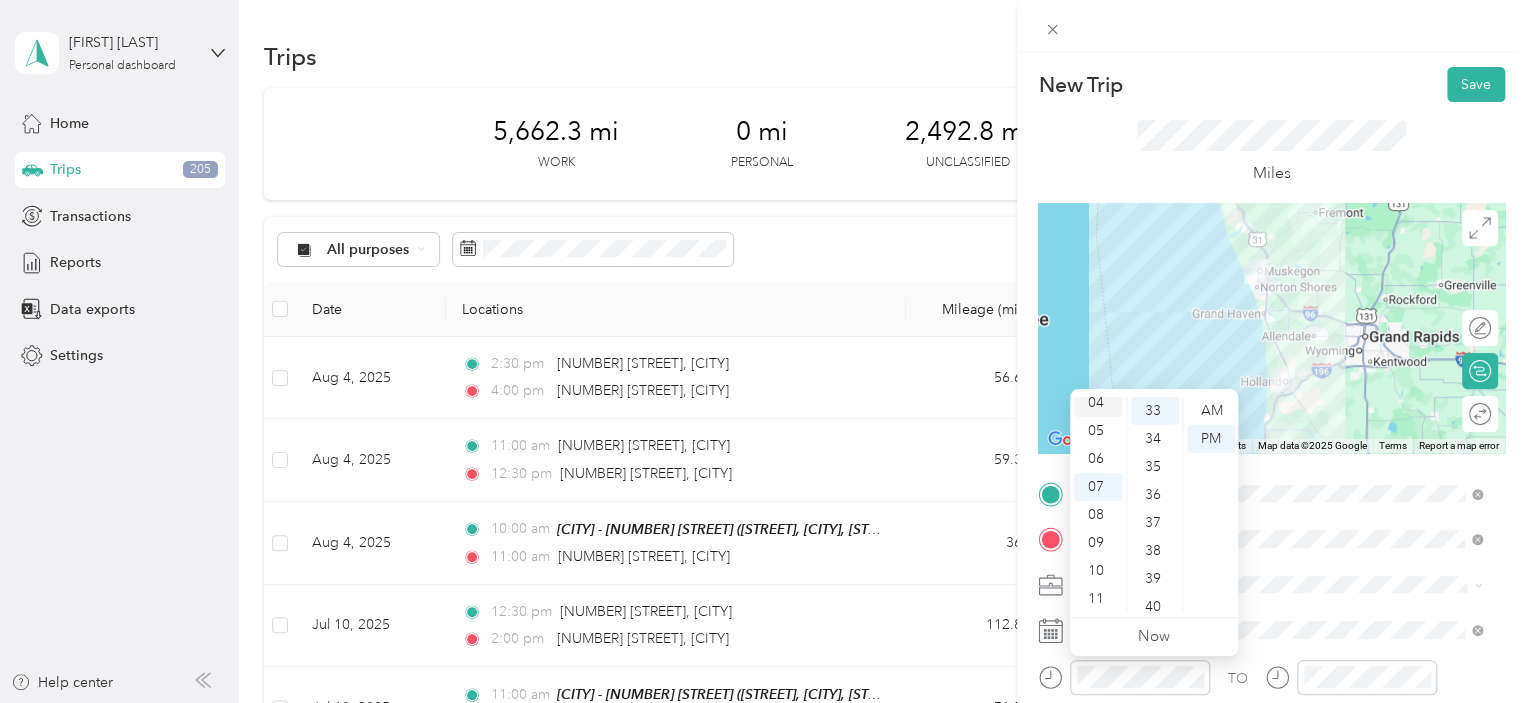 click on "04" at bounding box center [1098, 403] 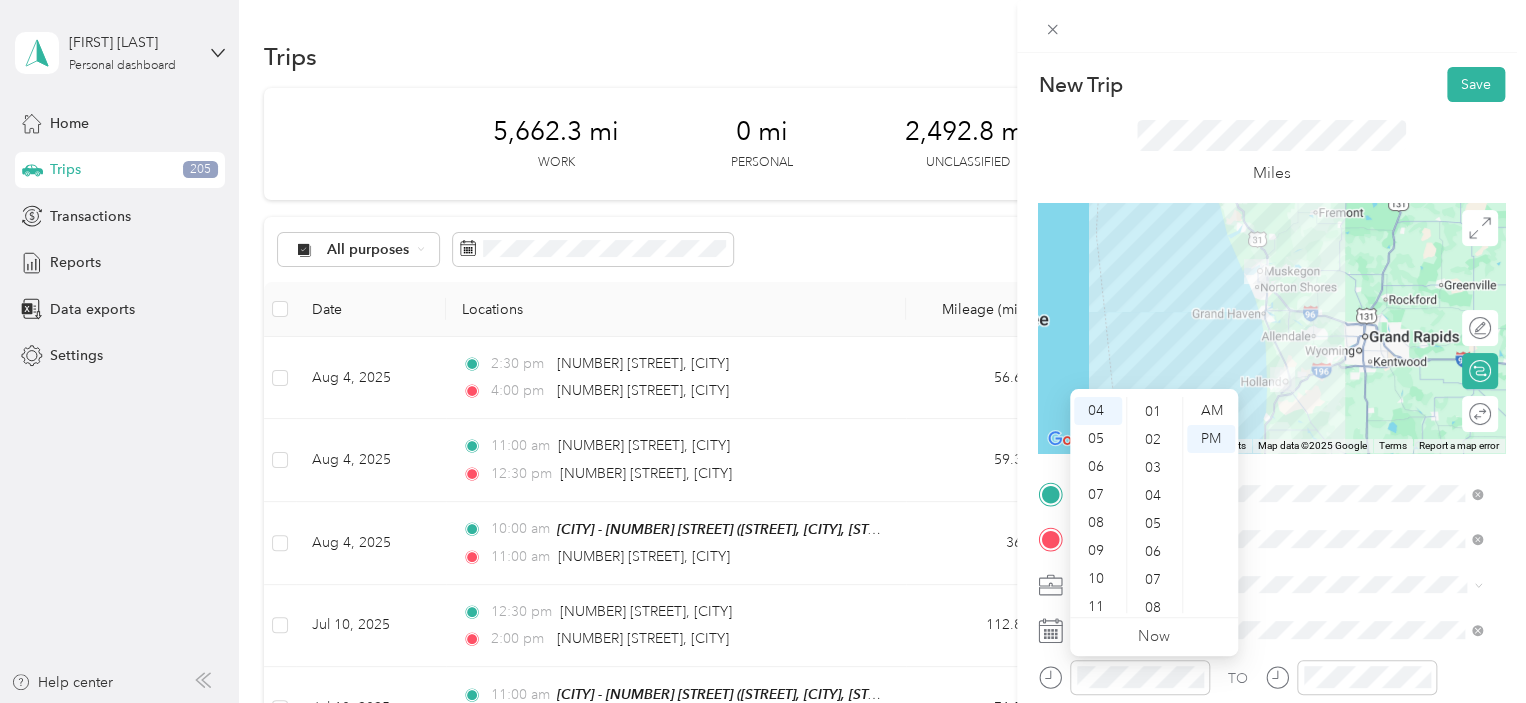 scroll, scrollTop: 0, scrollLeft: 0, axis: both 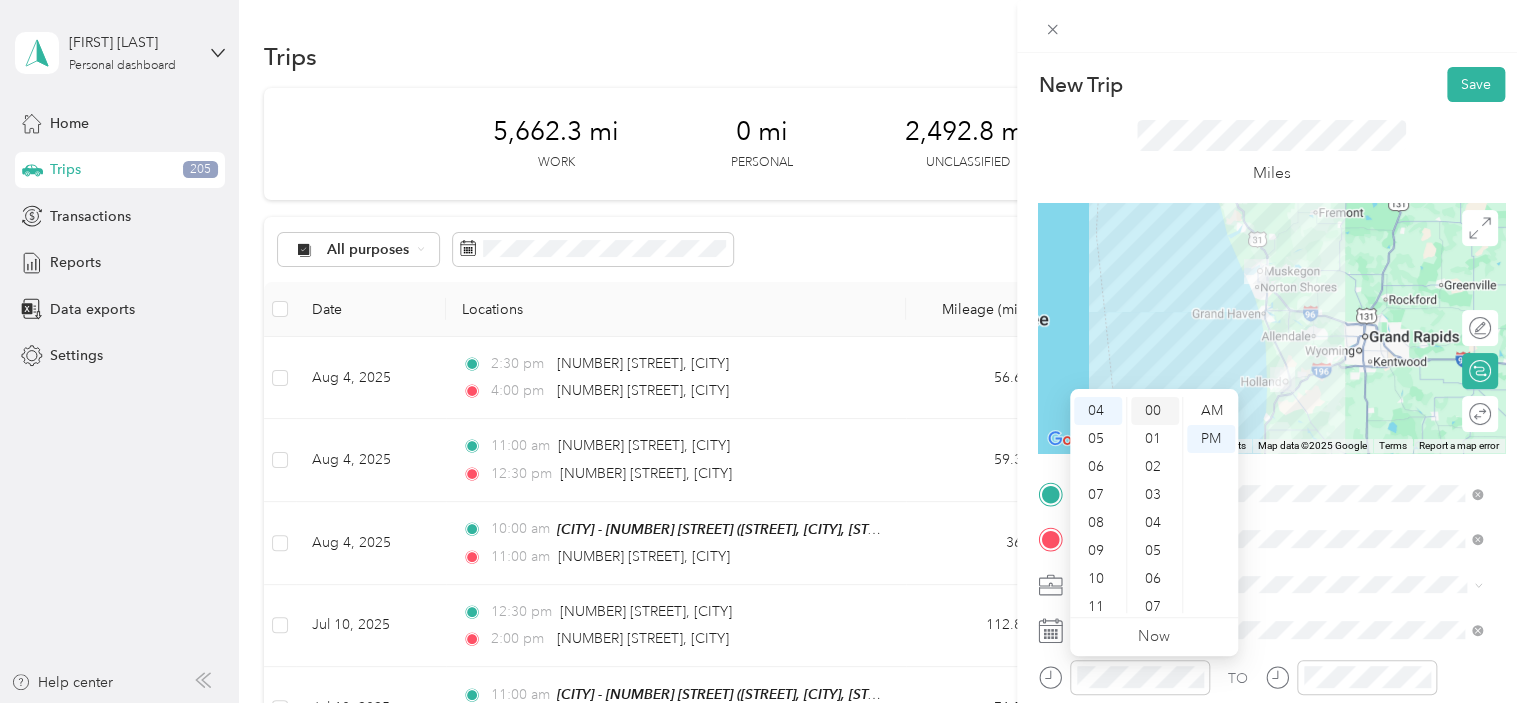 click on "00" at bounding box center [1155, 411] 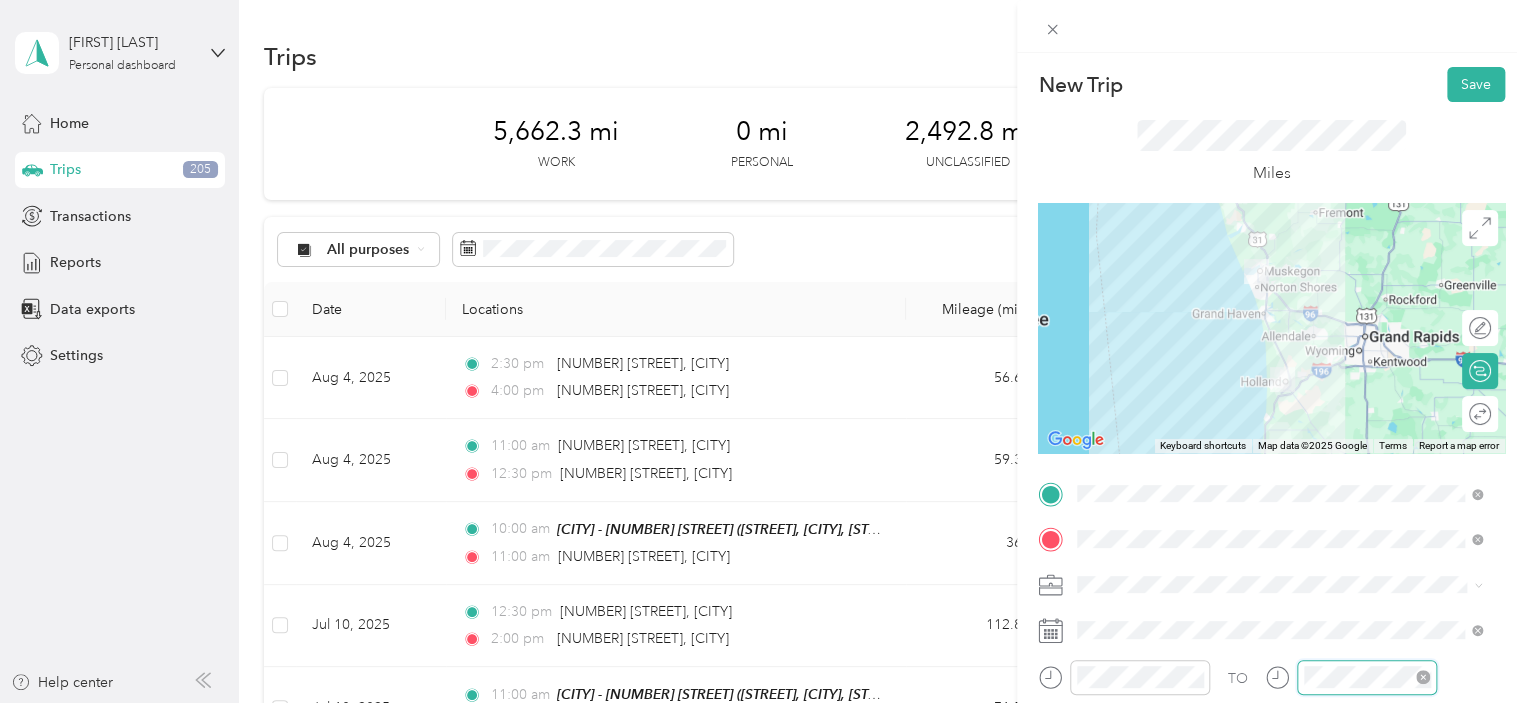 scroll, scrollTop: 120, scrollLeft: 0, axis: vertical 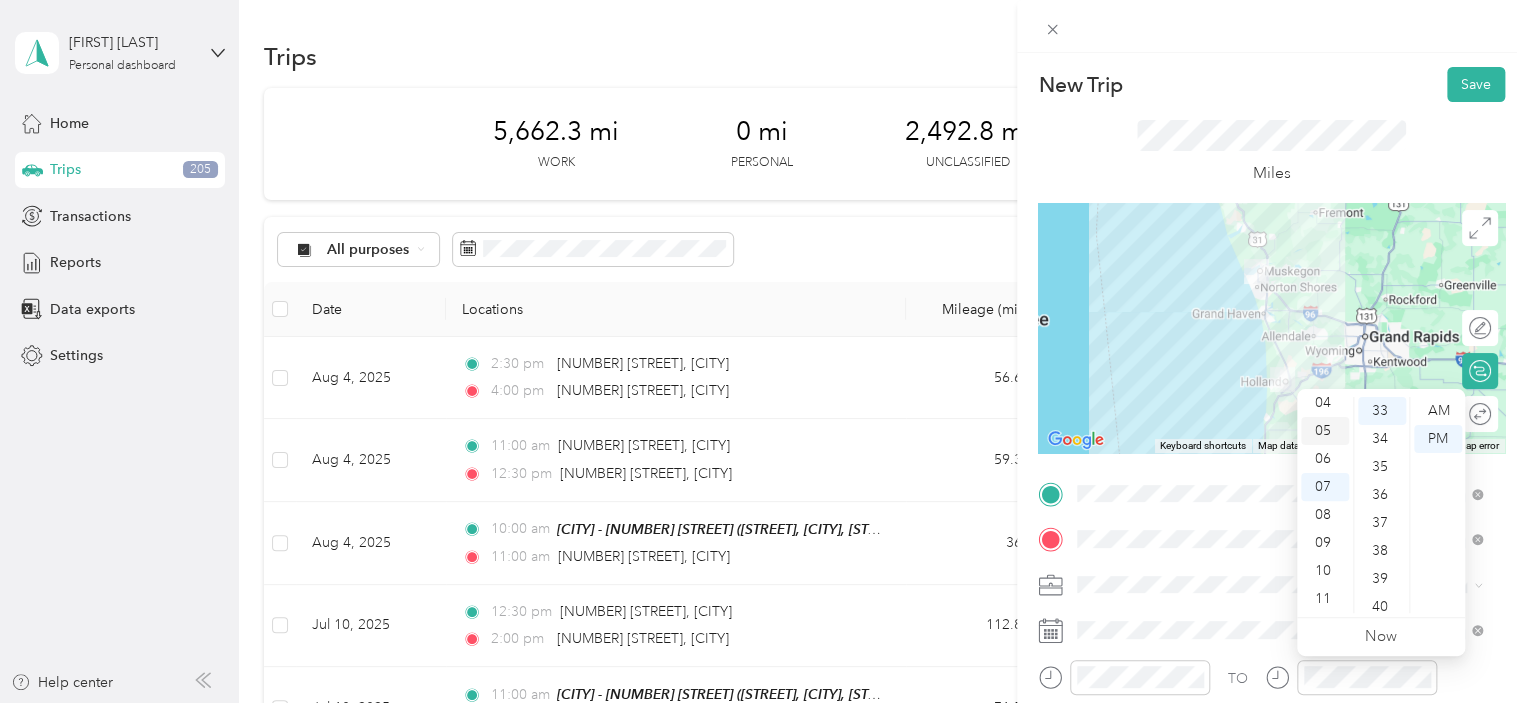 click on "05" at bounding box center (1325, 431) 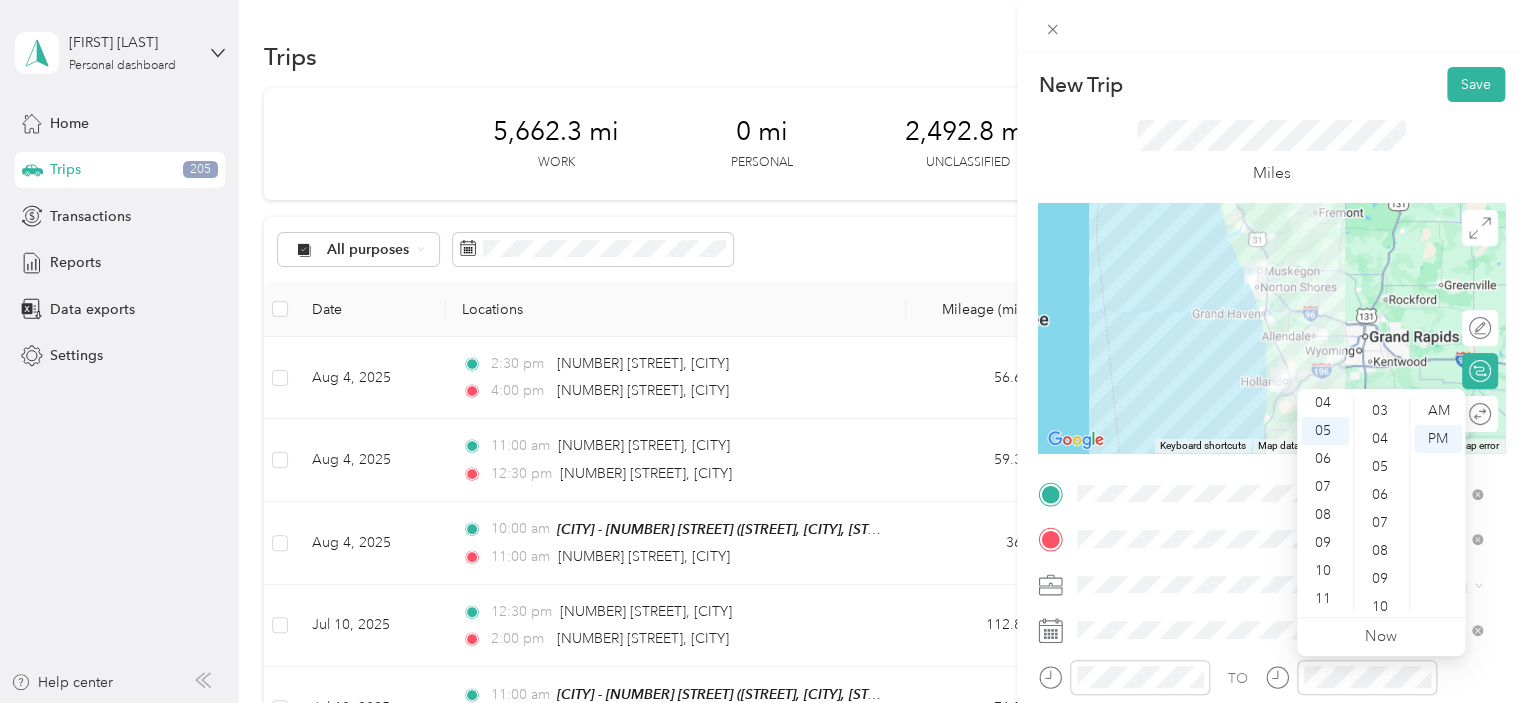 scroll, scrollTop: 0, scrollLeft: 0, axis: both 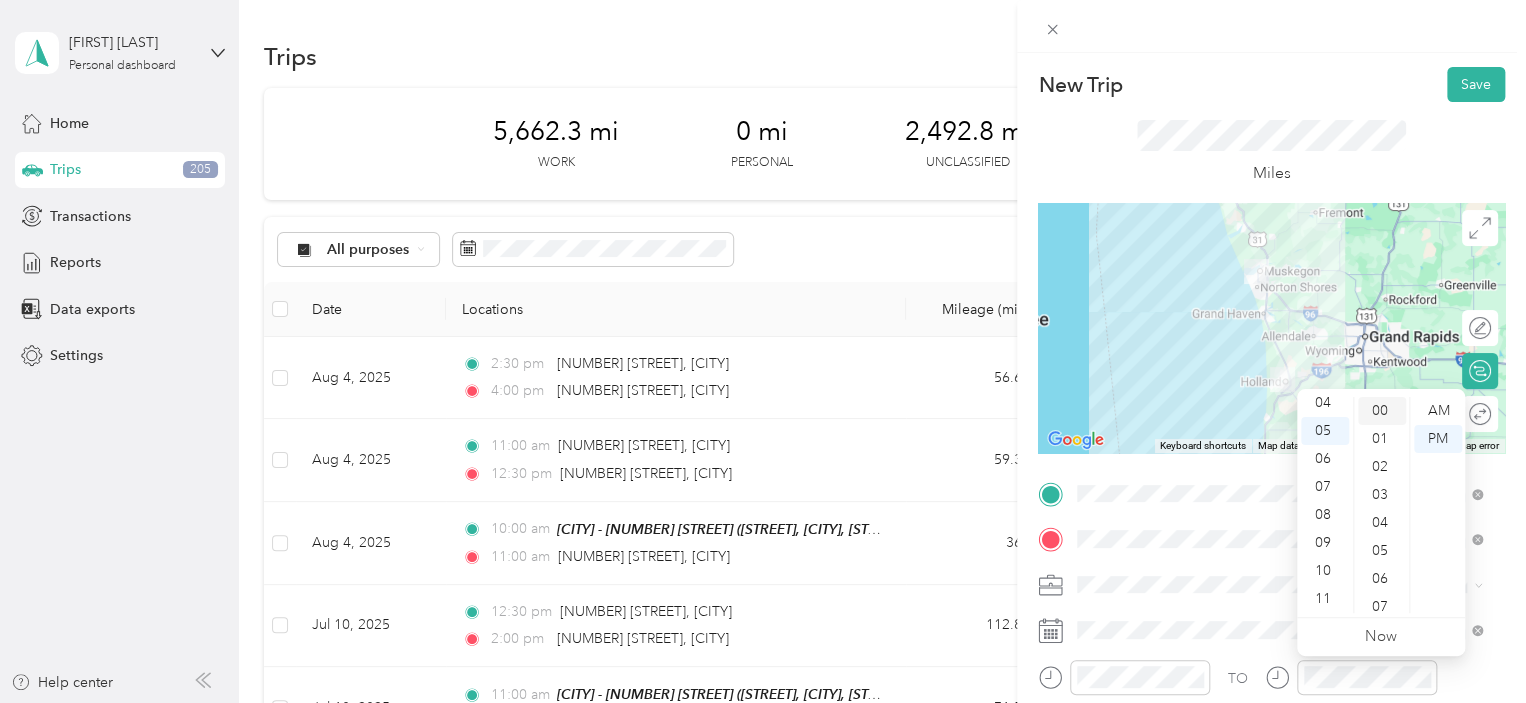 click on "00" at bounding box center [1382, 411] 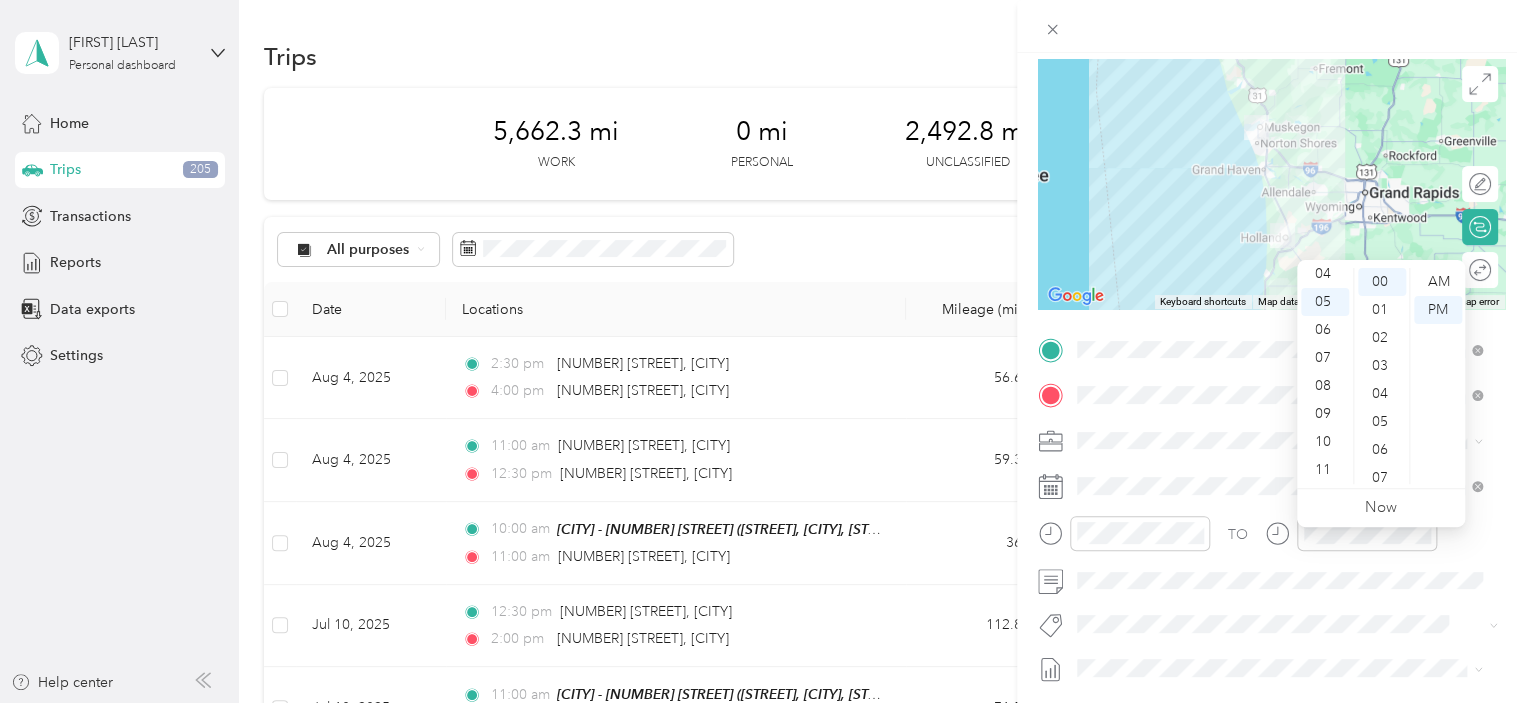scroll, scrollTop: 154, scrollLeft: 0, axis: vertical 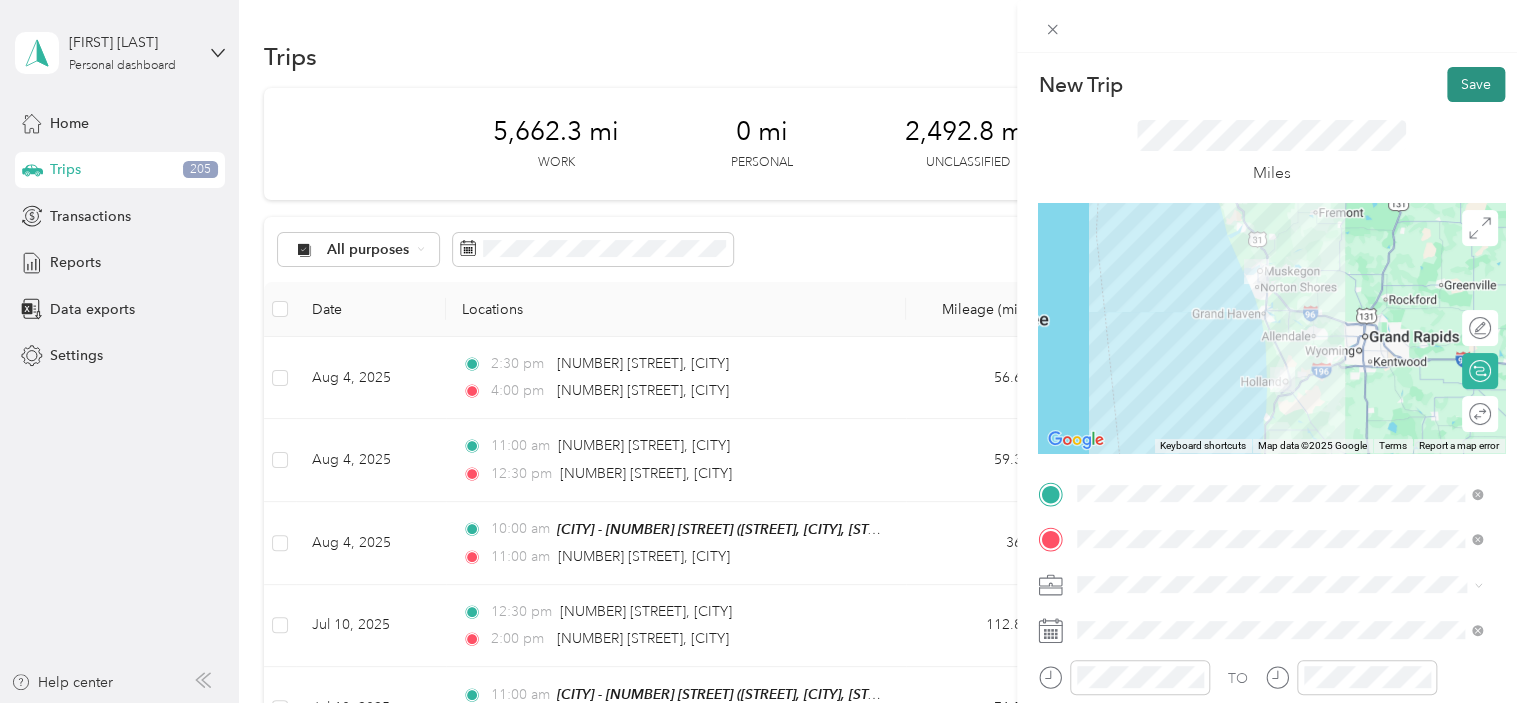 click on "Save" at bounding box center (1476, 84) 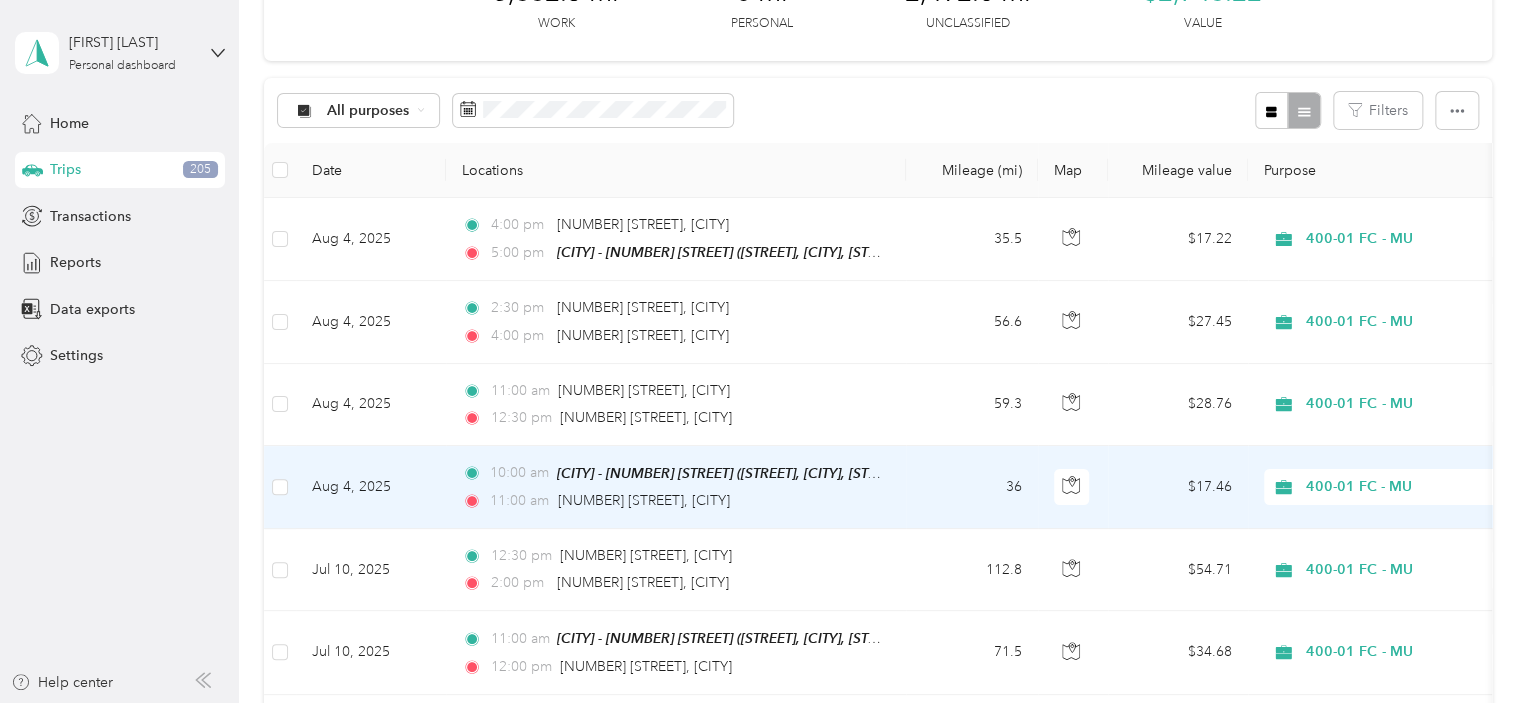 scroll, scrollTop: 140, scrollLeft: 0, axis: vertical 